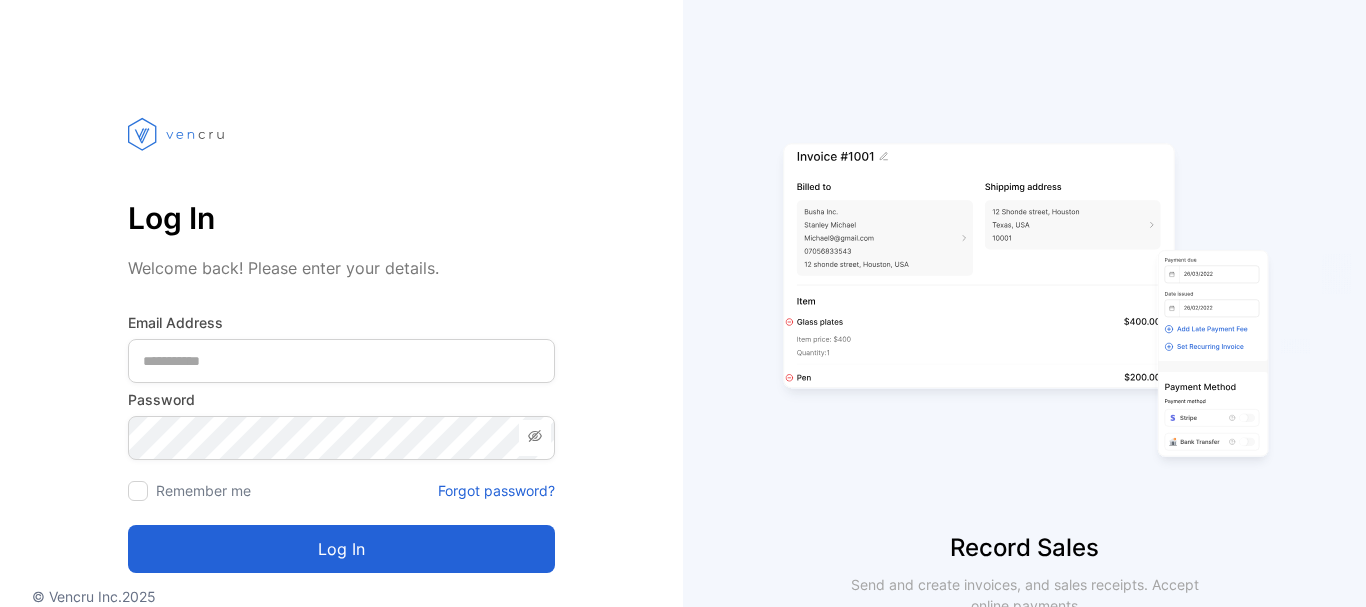 scroll, scrollTop: 0, scrollLeft: 0, axis: both 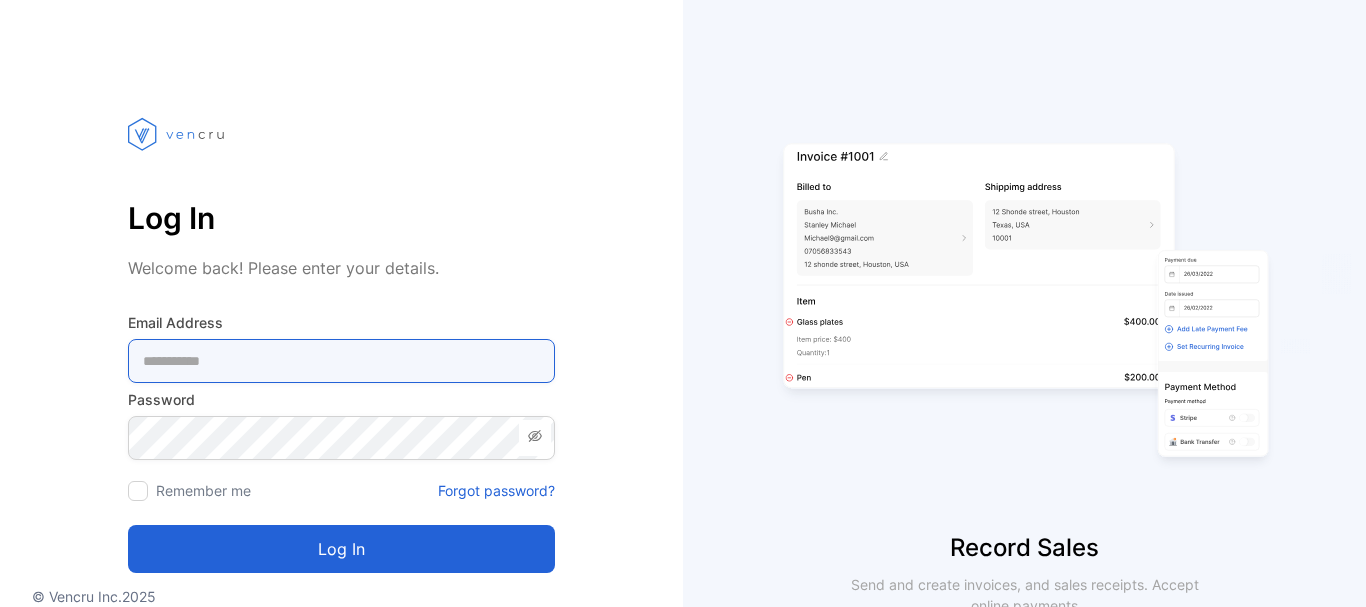type on "**********" 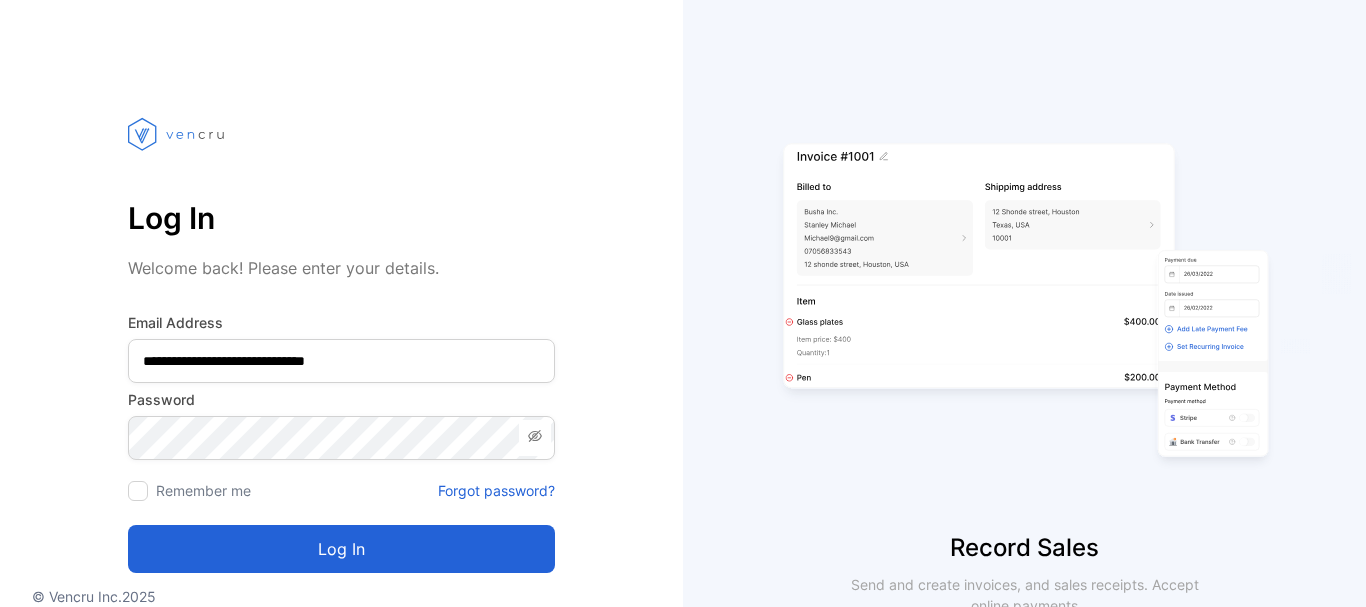 click on "Log in" at bounding box center [341, 549] 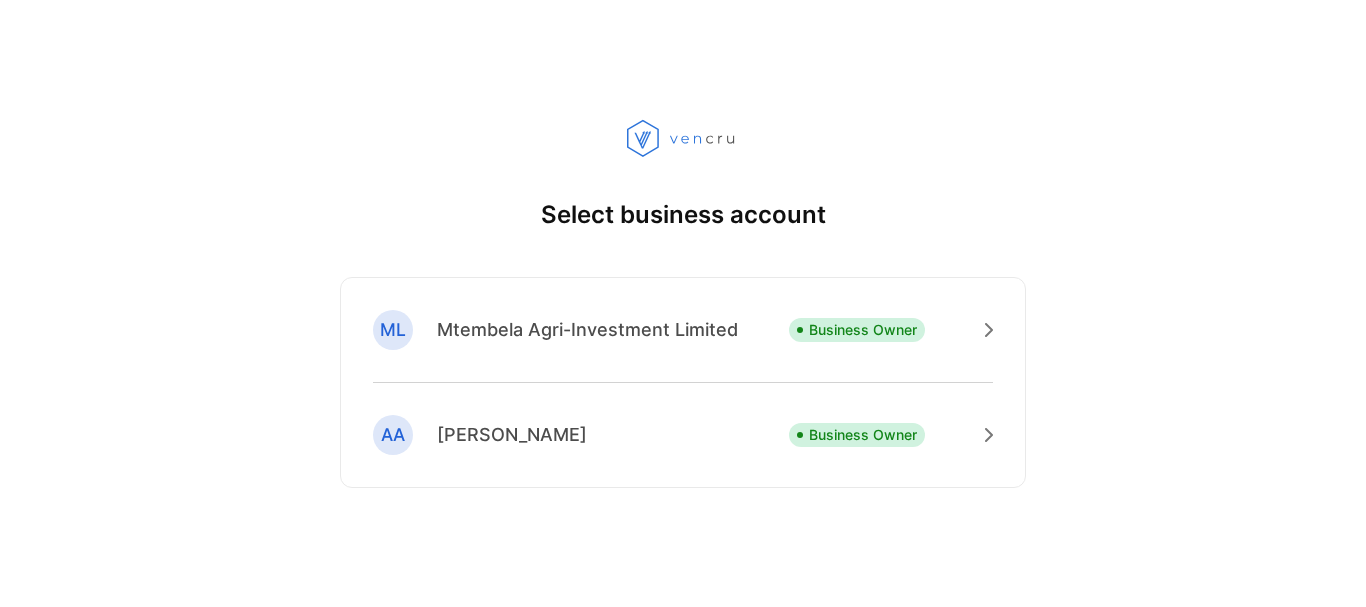 click on "ML Mtembela Agri-Investment Limited  Business Owner [PERSON_NAME]  Business Owner" at bounding box center [683, 382] 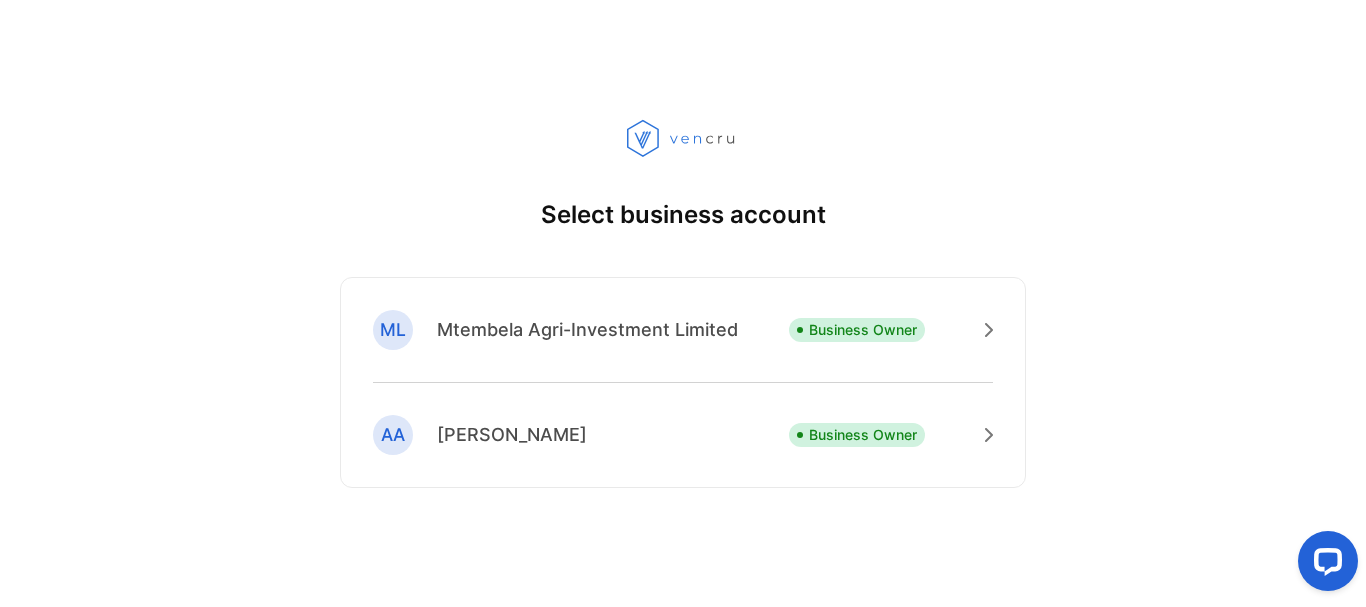 scroll, scrollTop: 0, scrollLeft: 0, axis: both 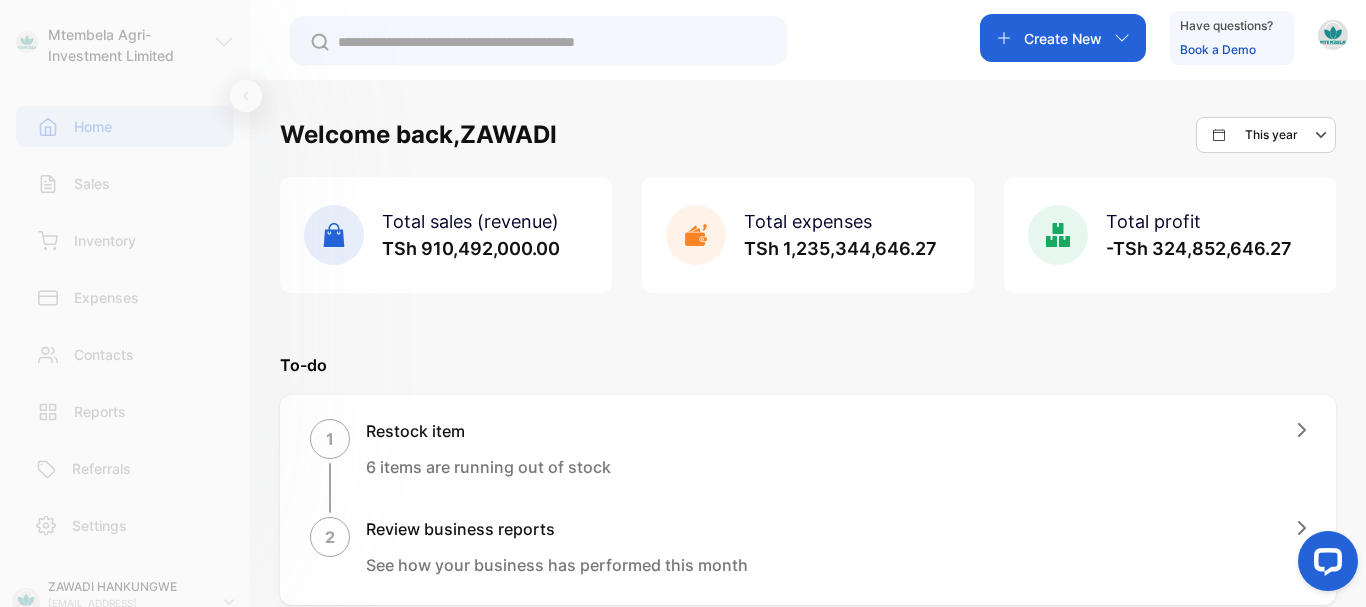 click on "Sales" at bounding box center (125, 183) 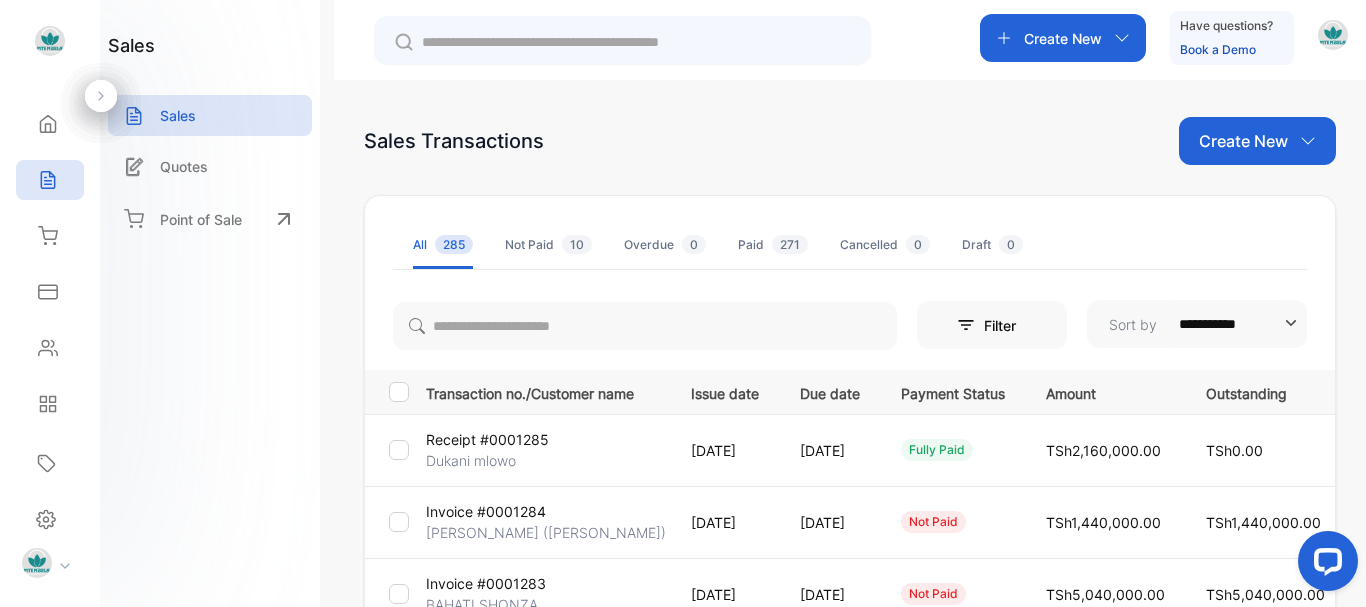 click on "TSh2,160,000.00" at bounding box center [1103, 450] 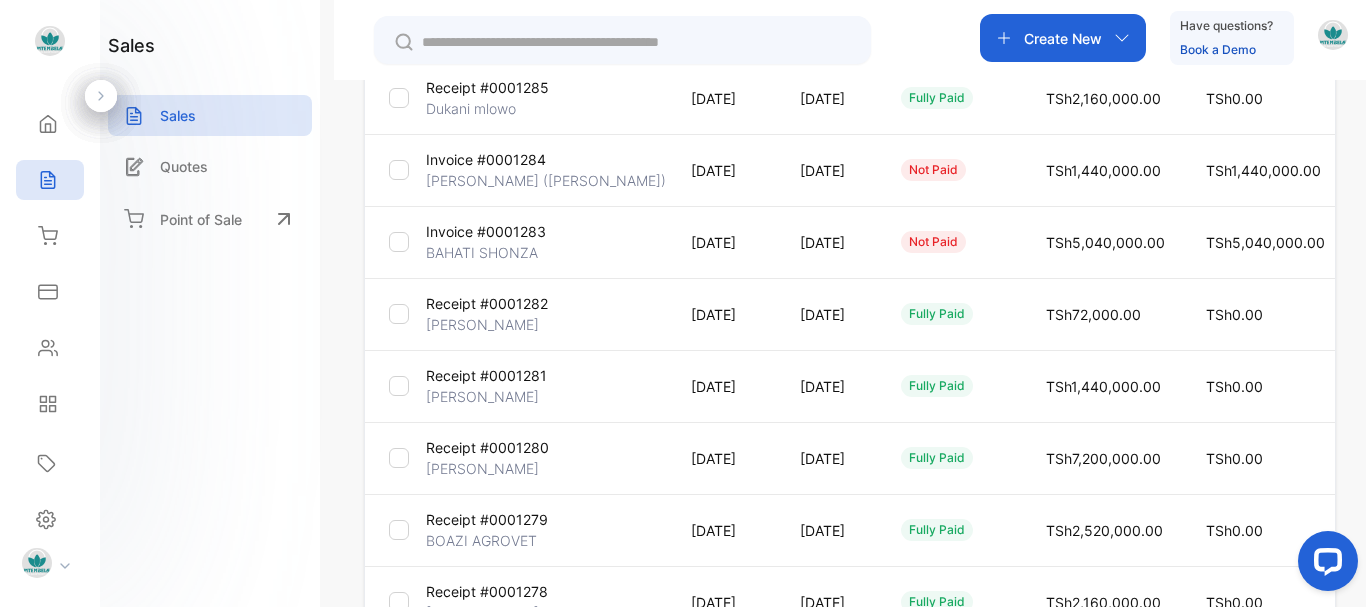 scroll, scrollTop: 345, scrollLeft: 0, axis: vertical 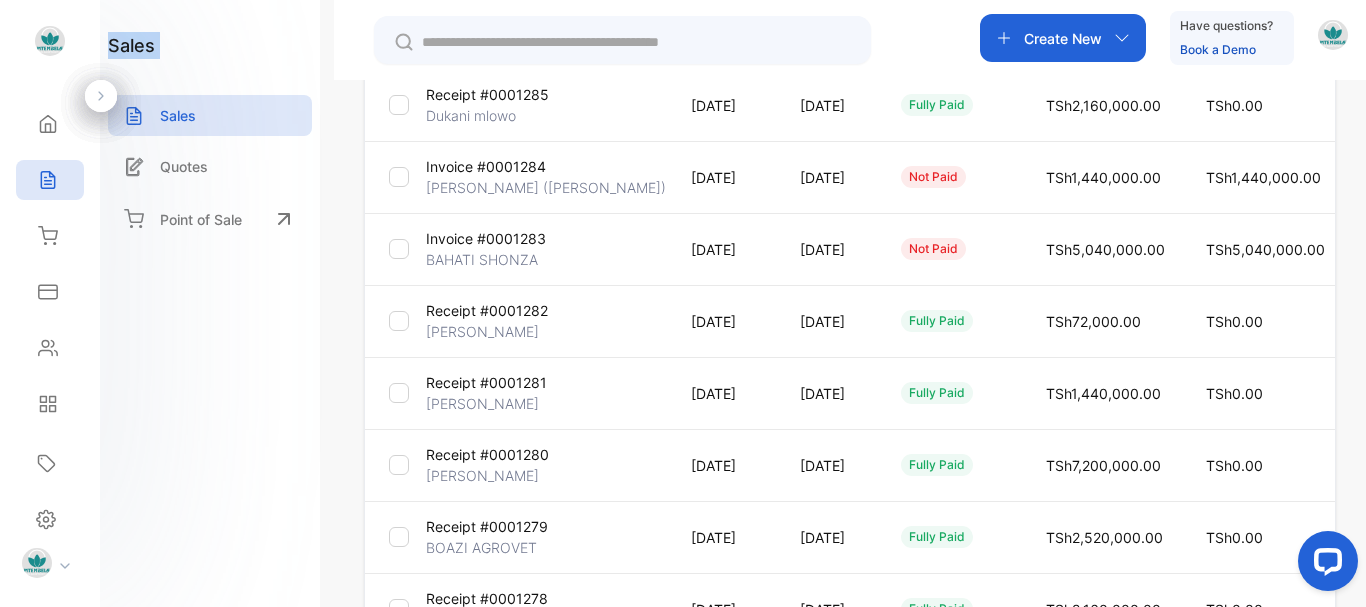 click on "**********" at bounding box center [683, 363] 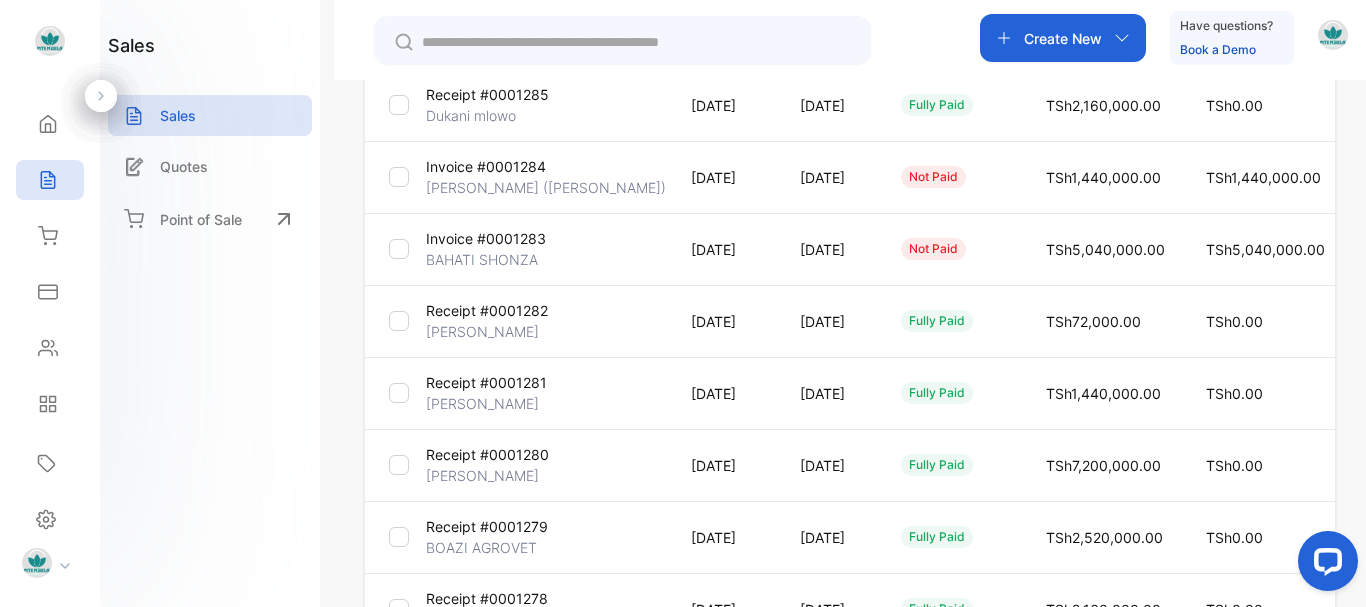 click 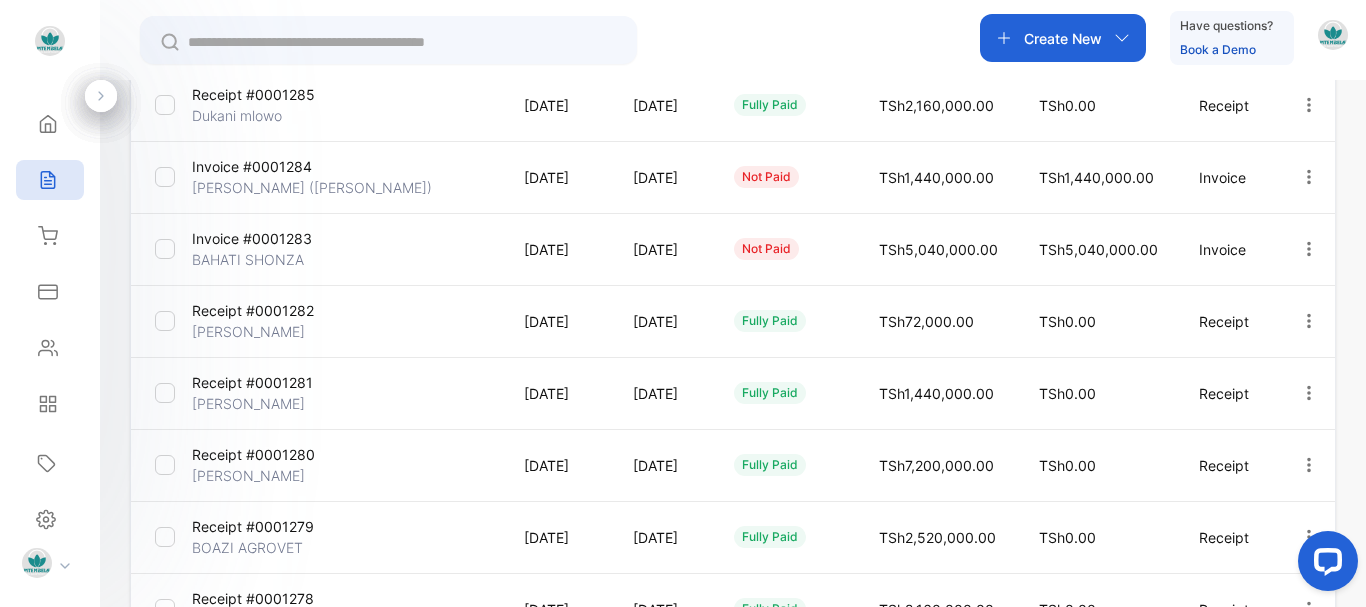 click 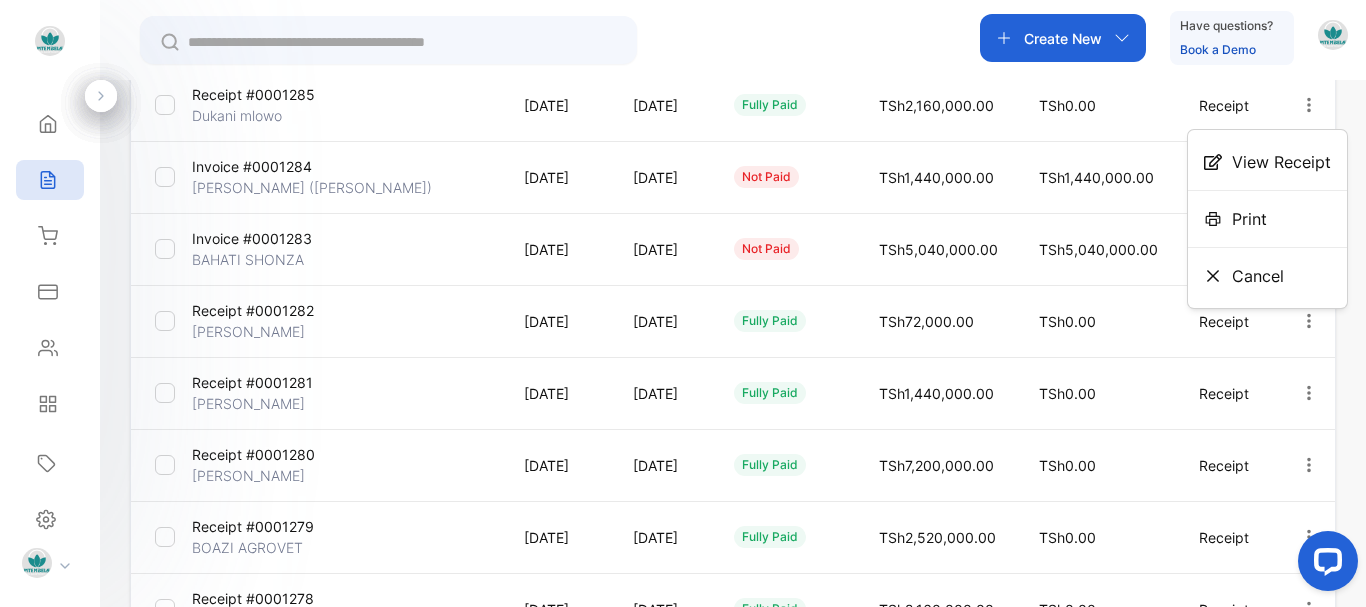 click on "View Receipt" at bounding box center (1281, 162) 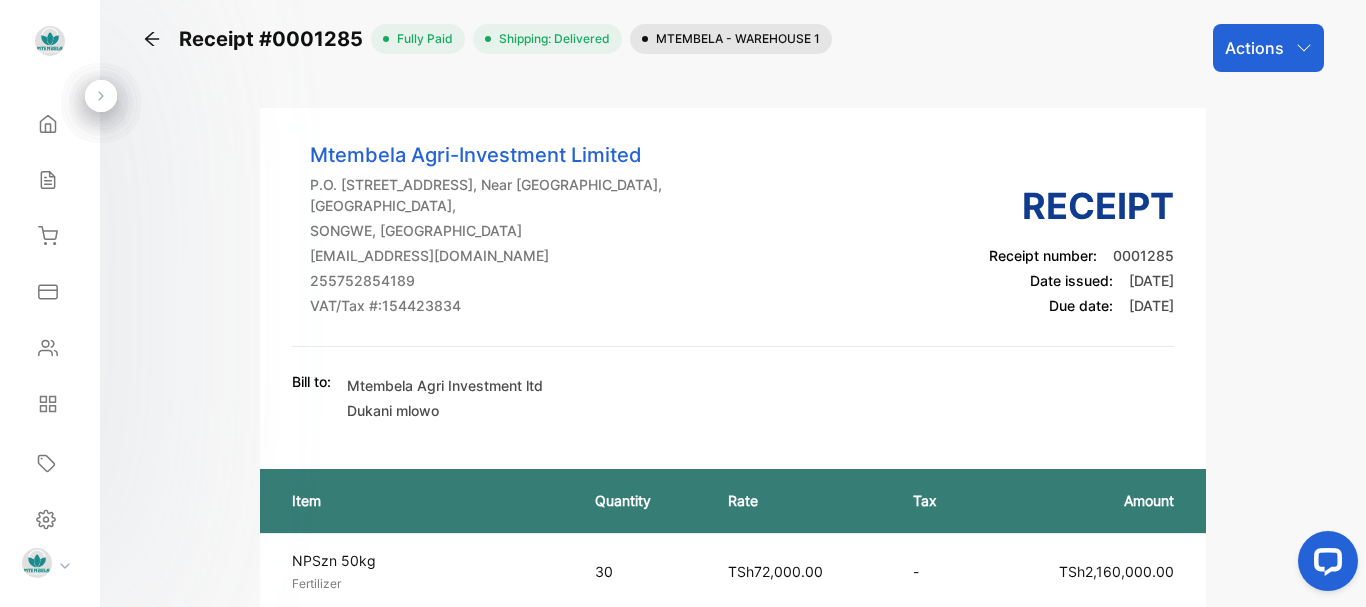 scroll, scrollTop: 0, scrollLeft: 0, axis: both 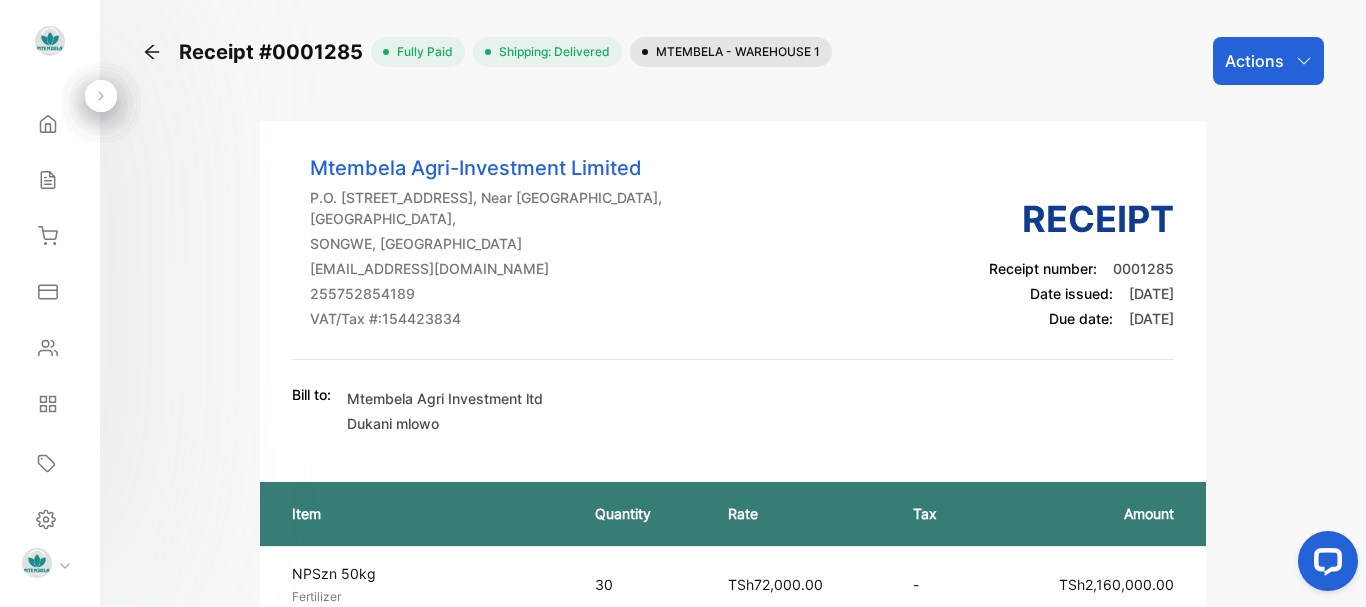 click 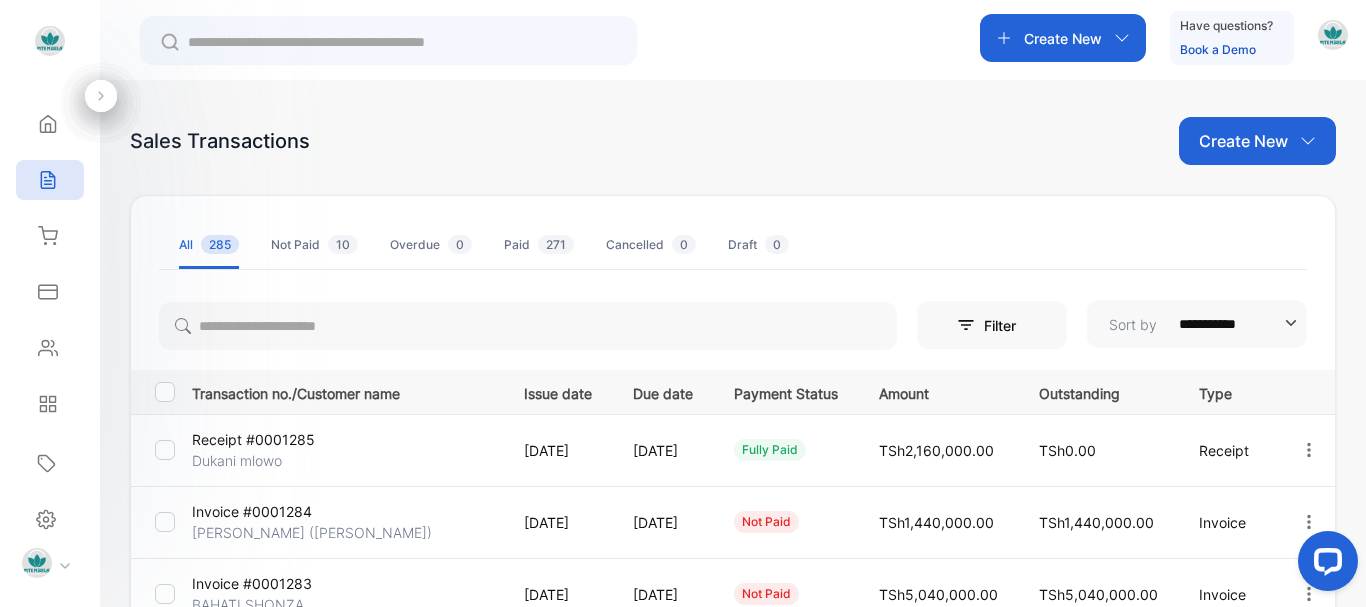 click 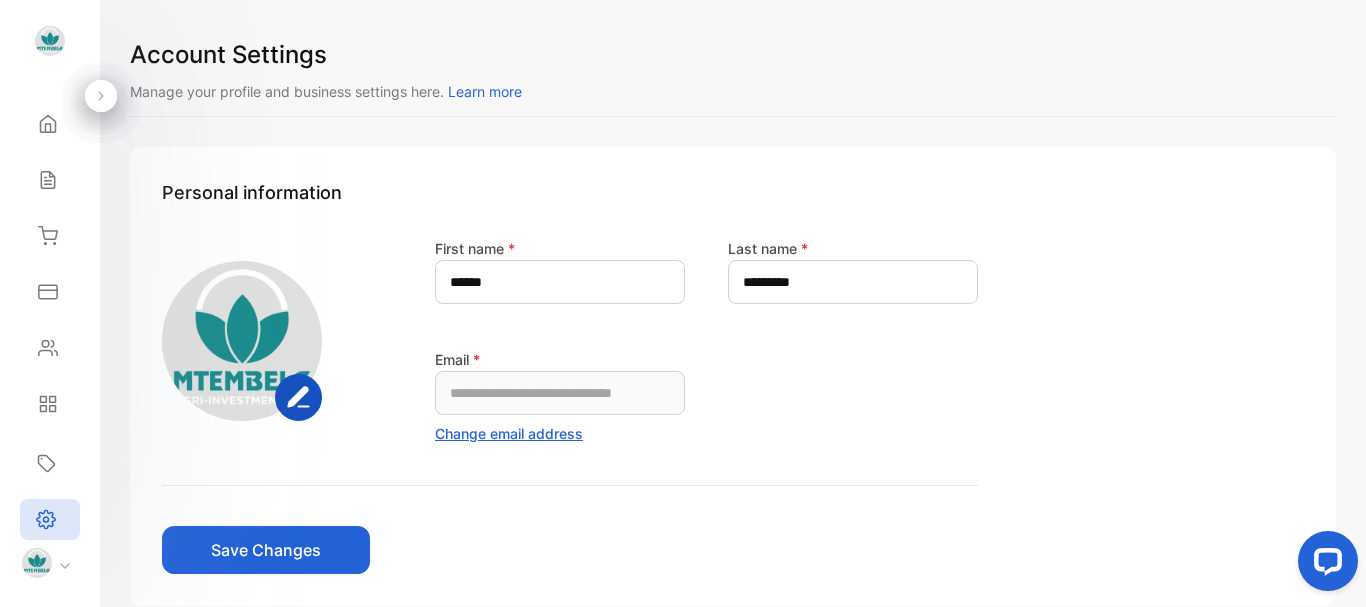 scroll, scrollTop: 111, scrollLeft: 0, axis: vertical 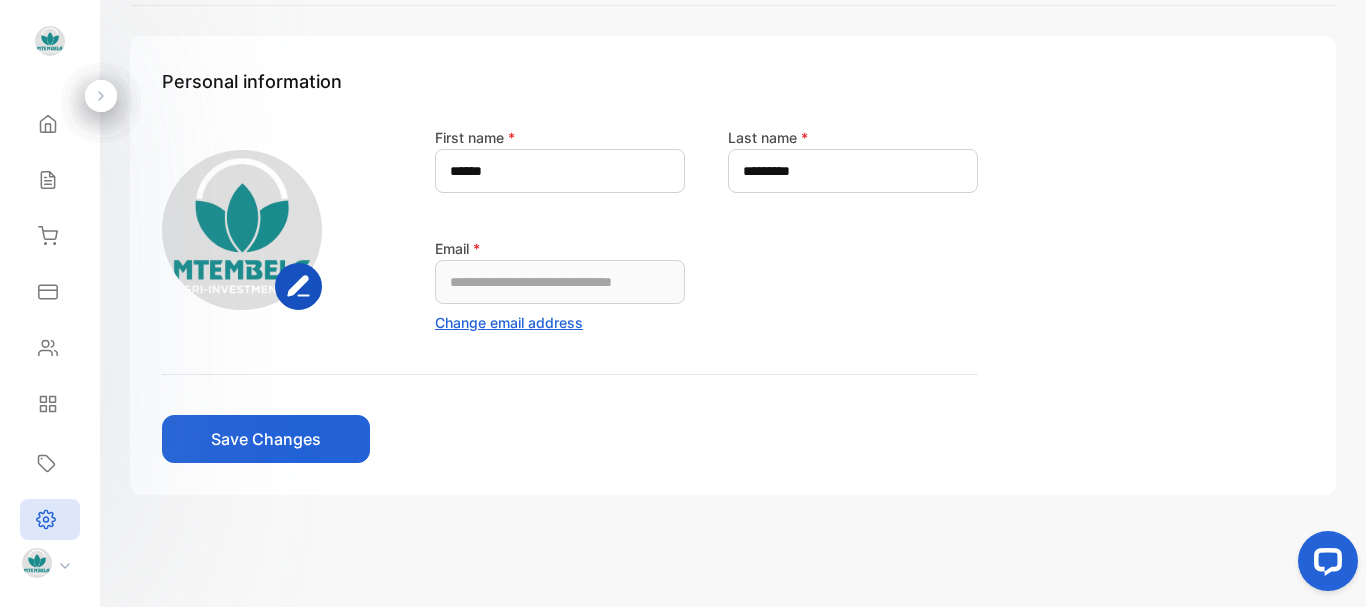 click on "Reports" at bounding box center (50, 404) 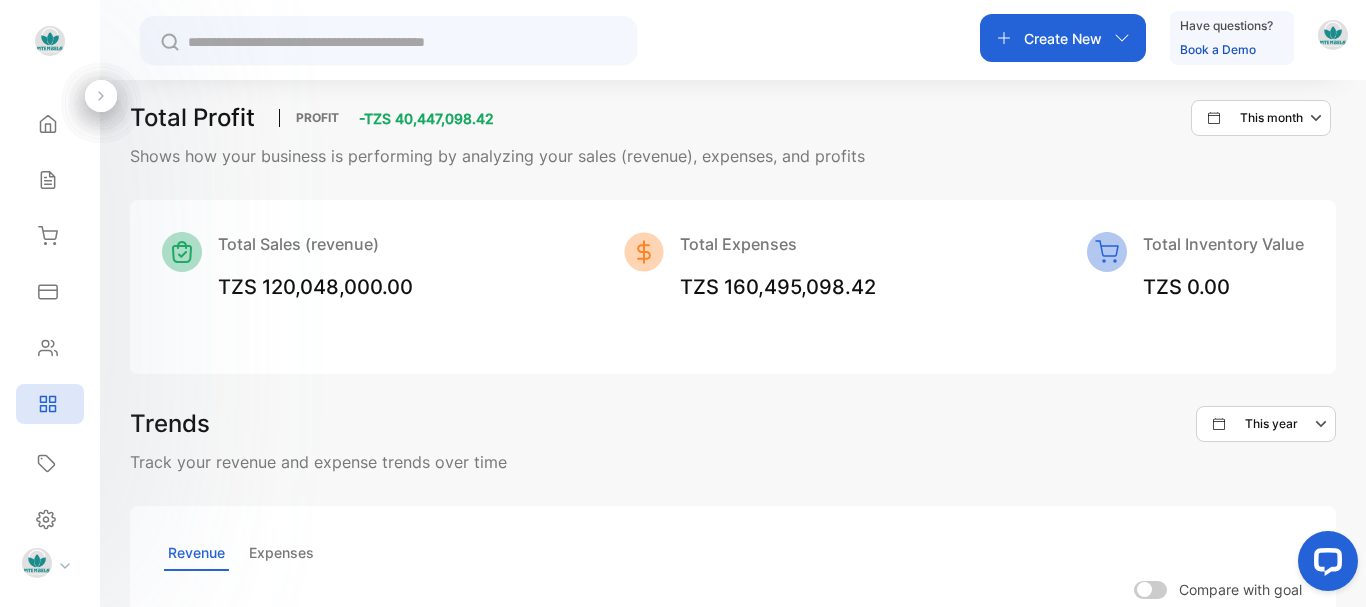 scroll, scrollTop: 178, scrollLeft: 0, axis: vertical 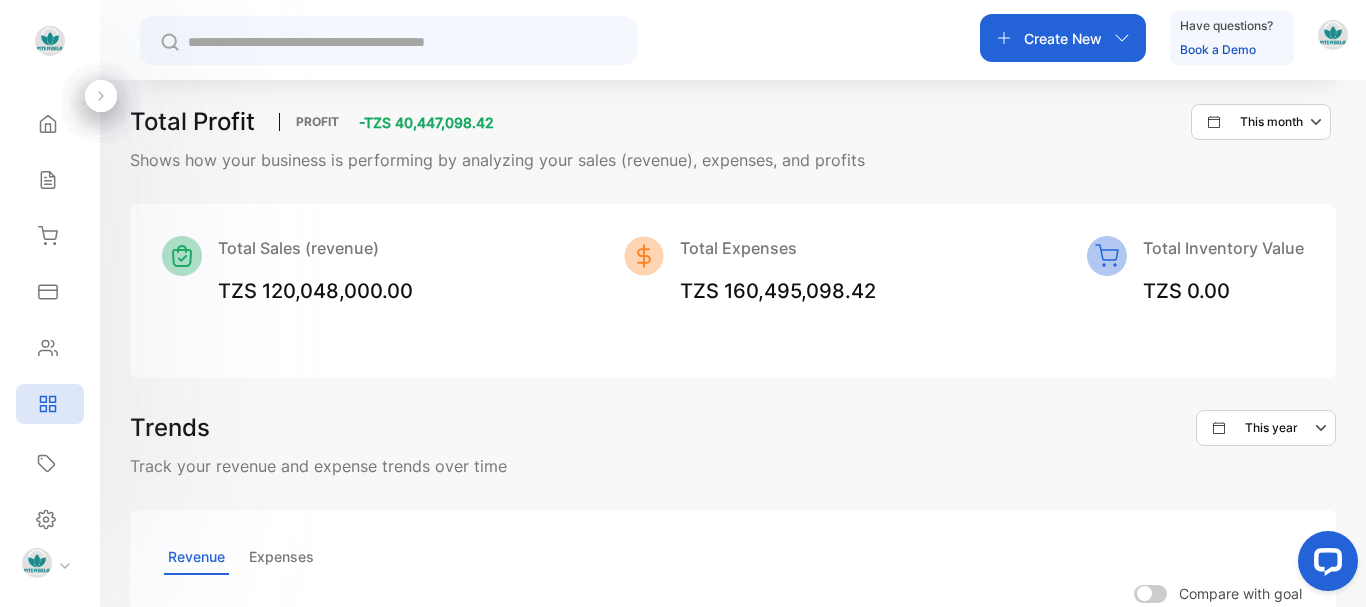 click on "Settings" at bounding box center (50, 519) 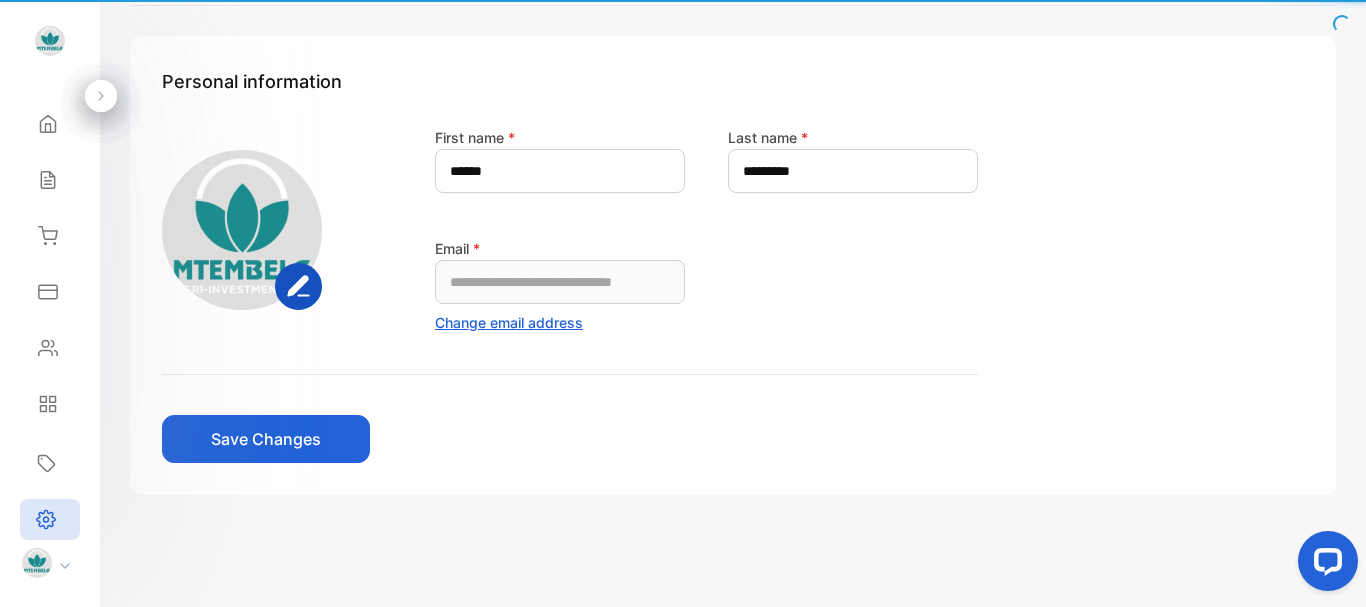 scroll, scrollTop: 111, scrollLeft: 0, axis: vertical 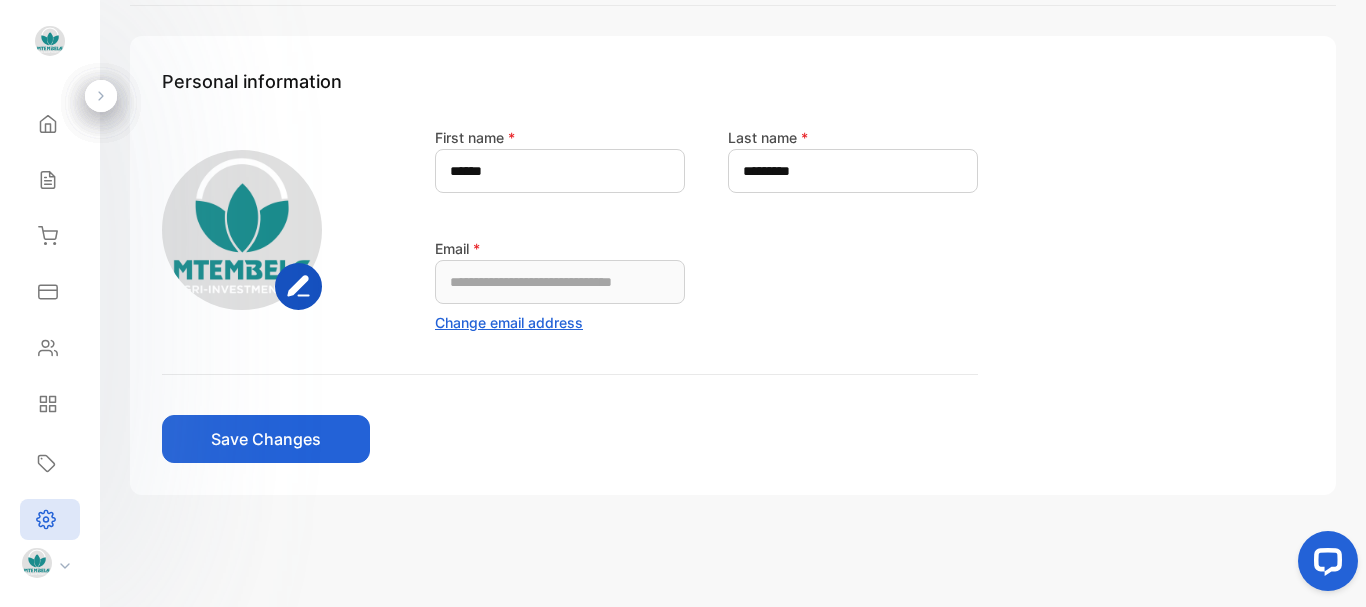click 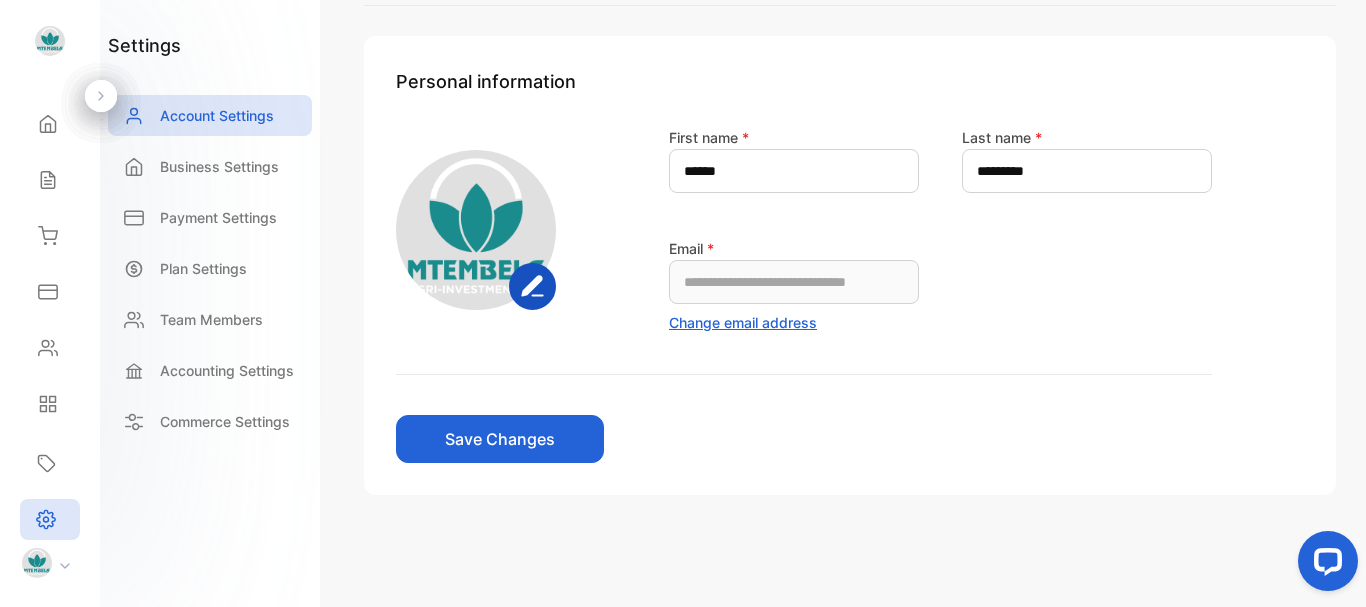 click on "Business Settings" at bounding box center [219, 166] 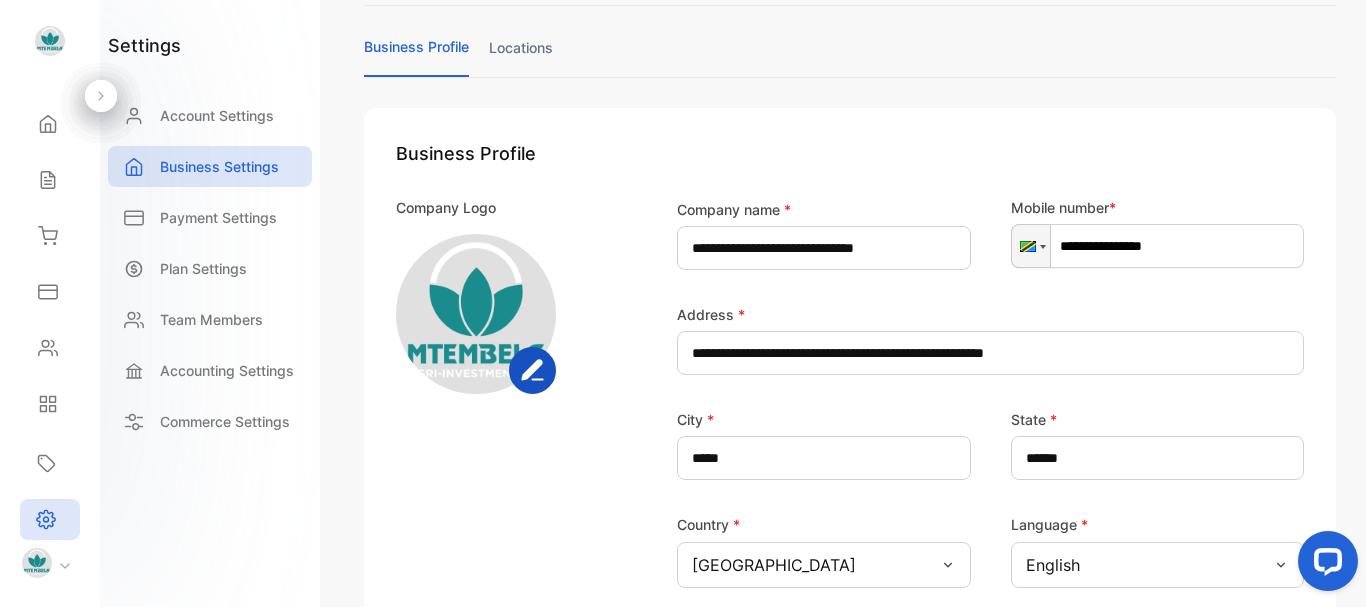 click on "Payment Settings" at bounding box center (218, 217) 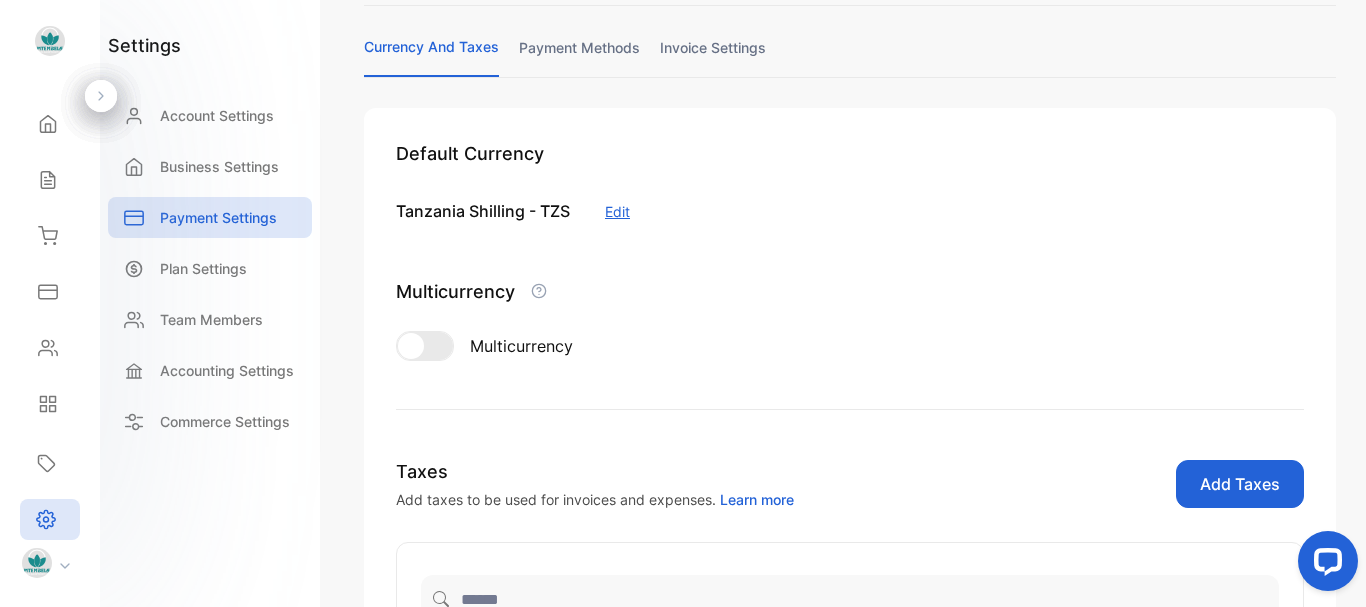 click on "invoice settings" at bounding box center [713, 56] 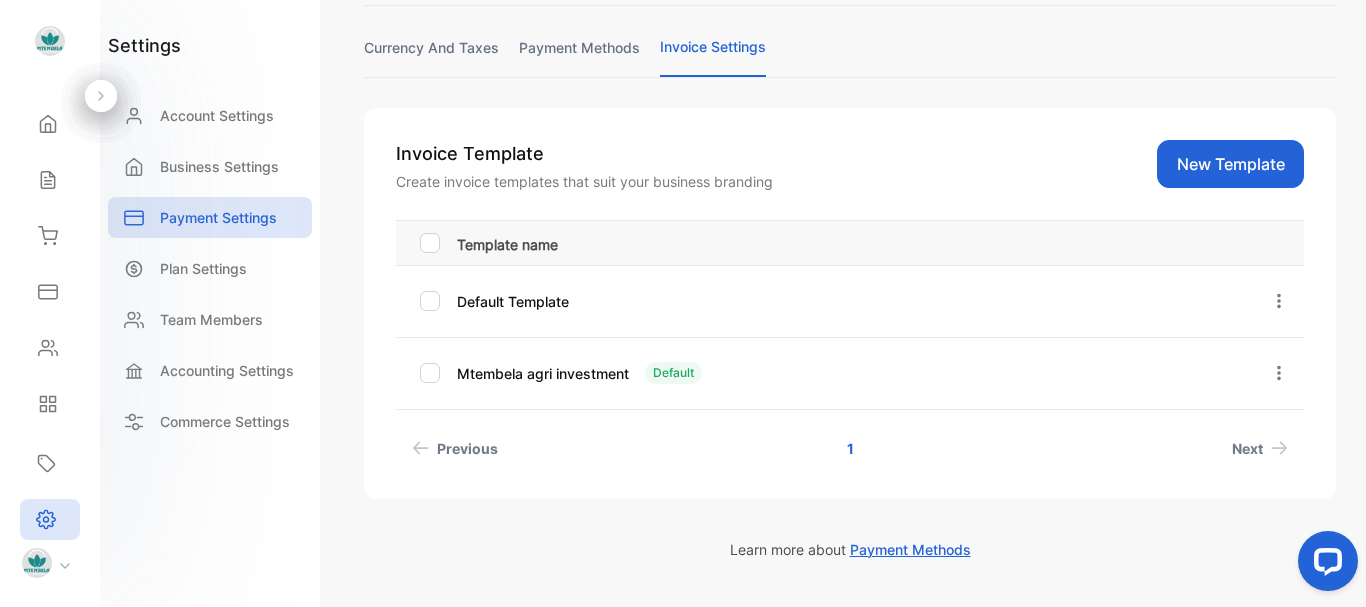 click on "Mtembela agri investment Default" at bounding box center [846, 373] 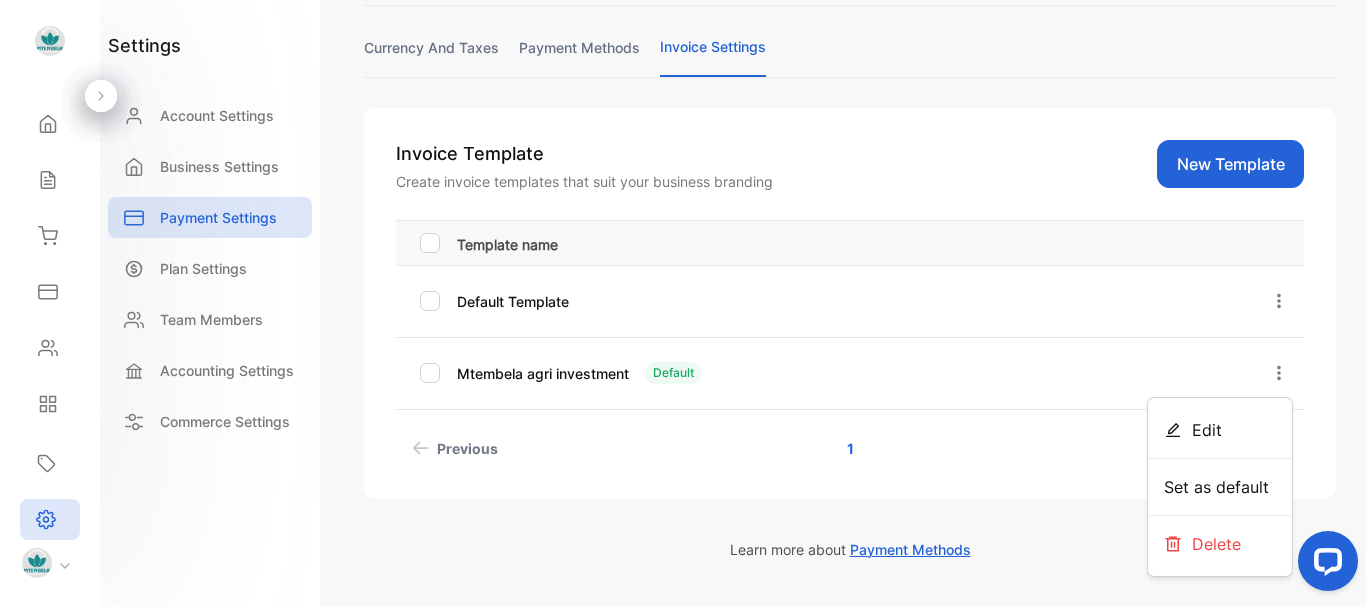 click on "Edit" at bounding box center (1220, 430) 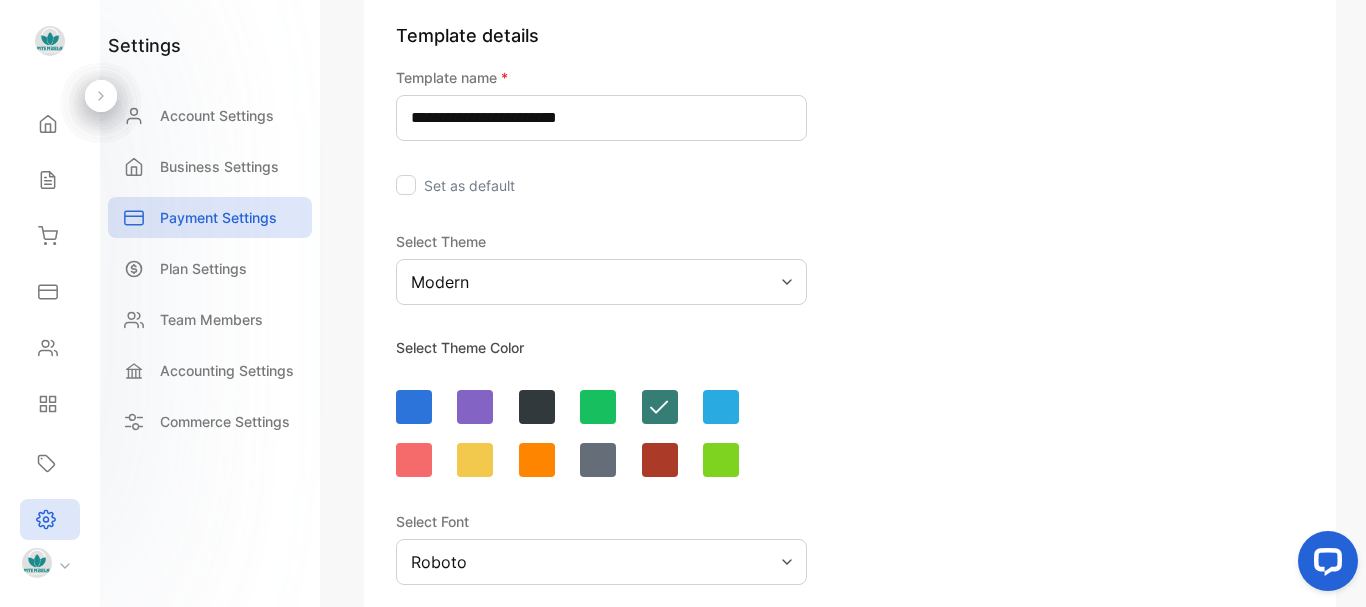 scroll, scrollTop: 96, scrollLeft: 0, axis: vertical 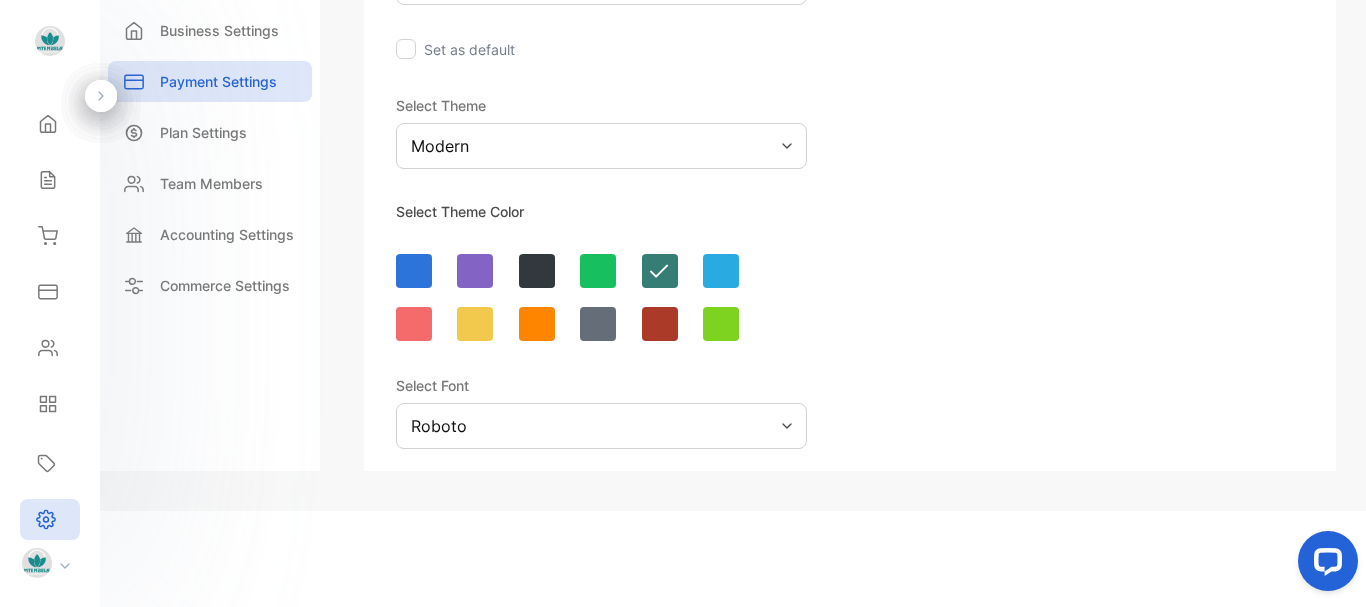 click on "**********" at bounding box center [753, 633] 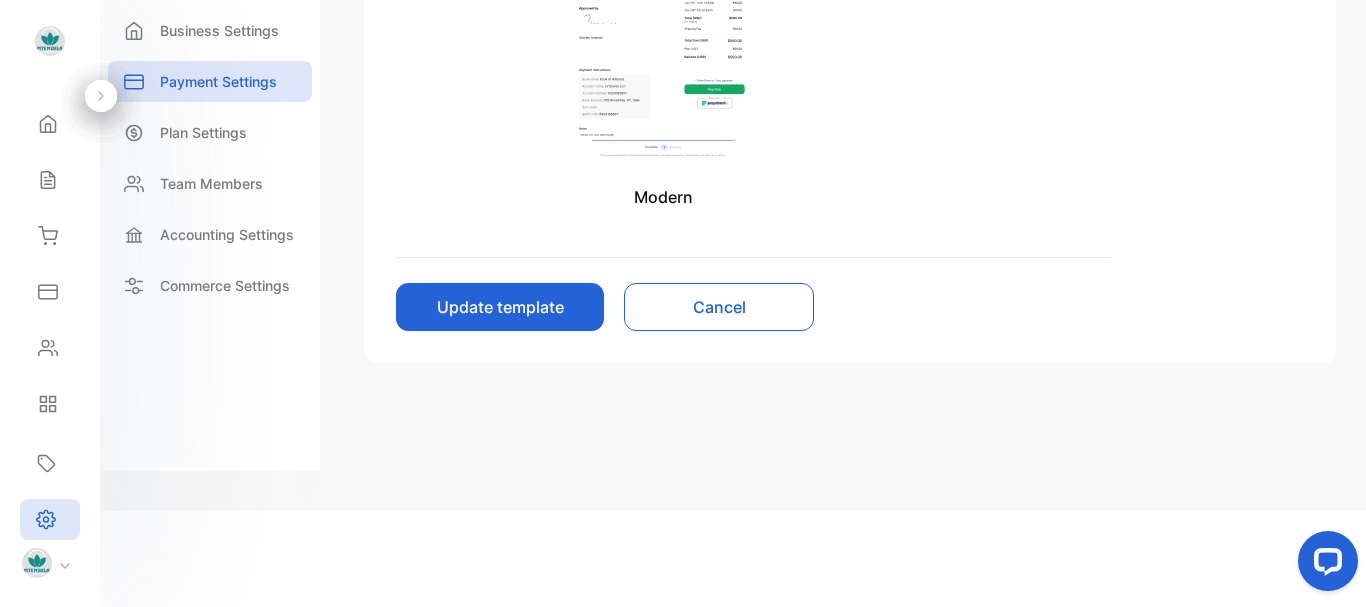 scroll, scrollTop: 961, scrollLeft: 0, axis: vertical 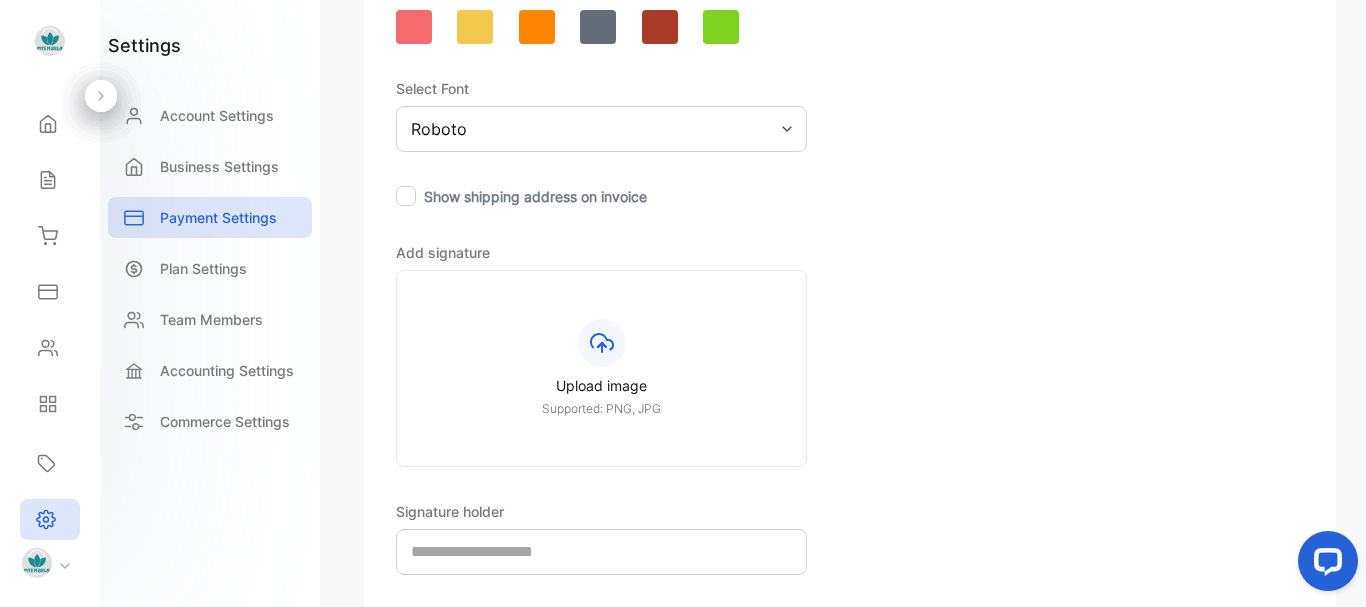 click on "Show shipping address on invoice" at bounding box center (535, 196) 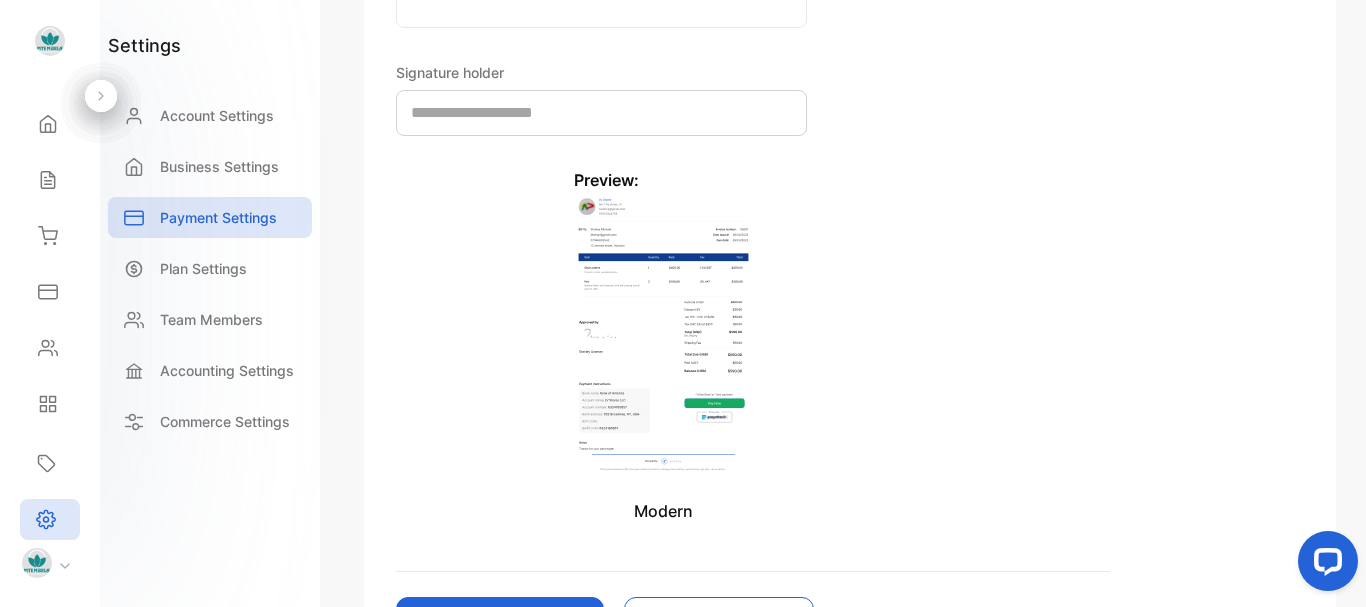 scroll, scrollTop: 1161, scrollLeft: 0, axis: vertical 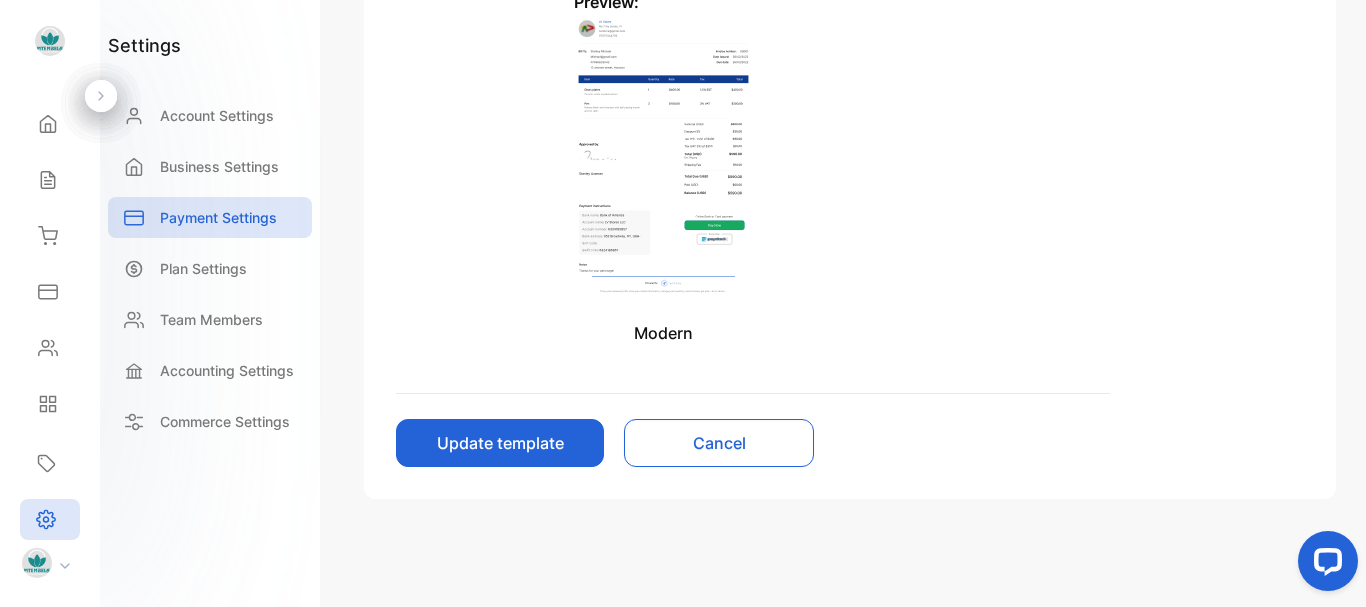 drag, startPoint x: 1357, startPoint y: 286, endPoint x: 52, endPoint y: 28, distance: 1330.259 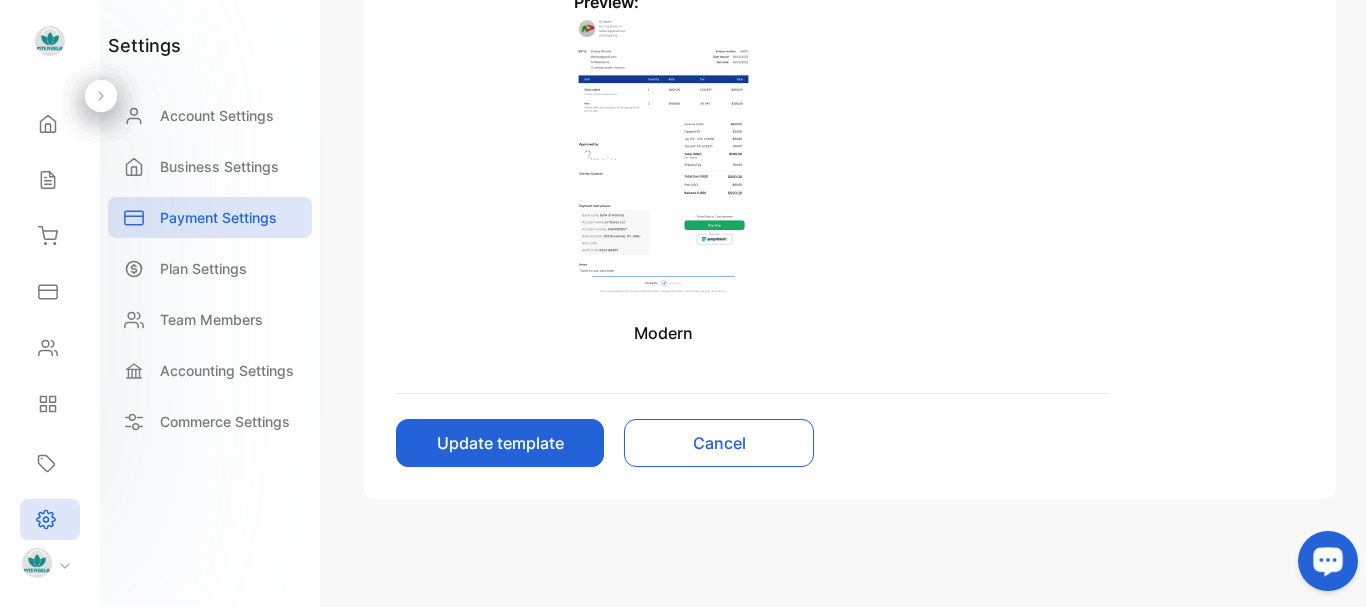 click on "Update template" at bounding box center [500, 443] 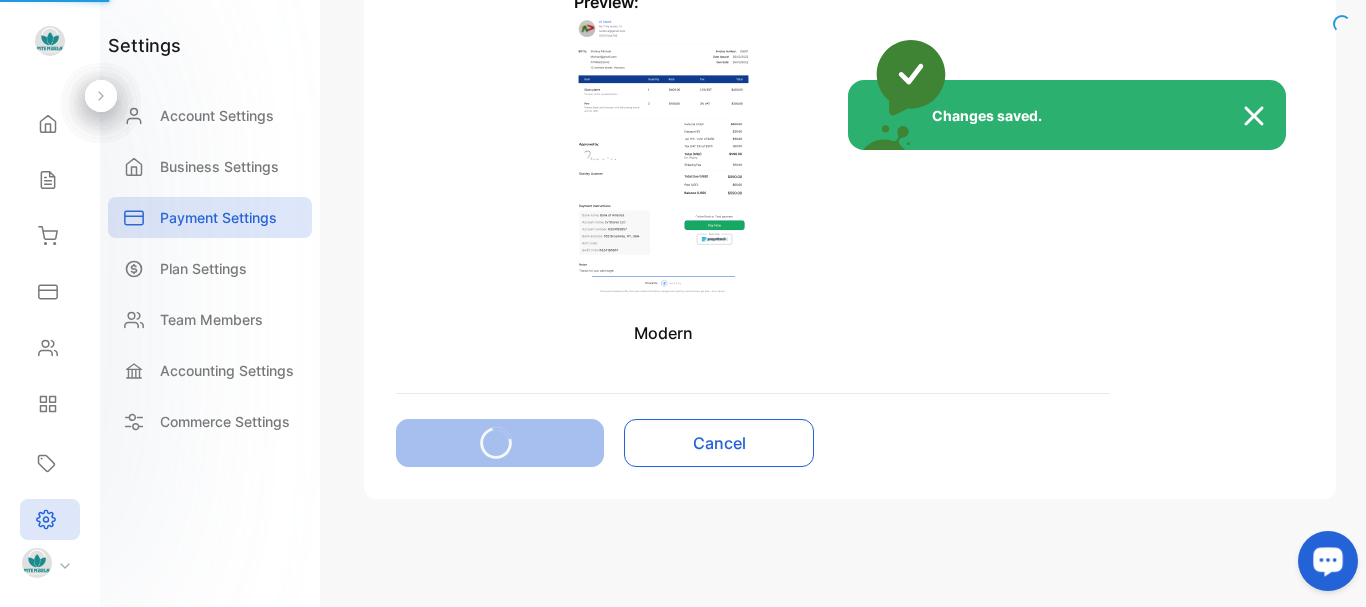 scroll, scrollTop: 135, scrollLeft: 0, axis: vertical 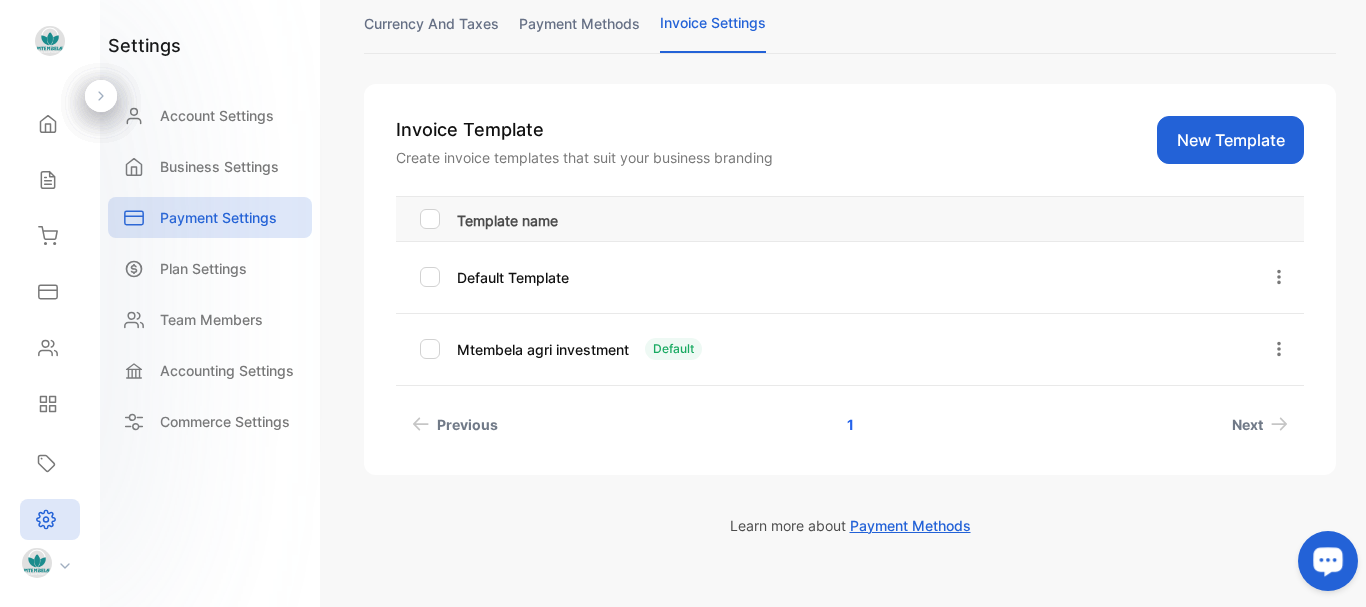 click on "Sales" at bounding box center [50, 180] 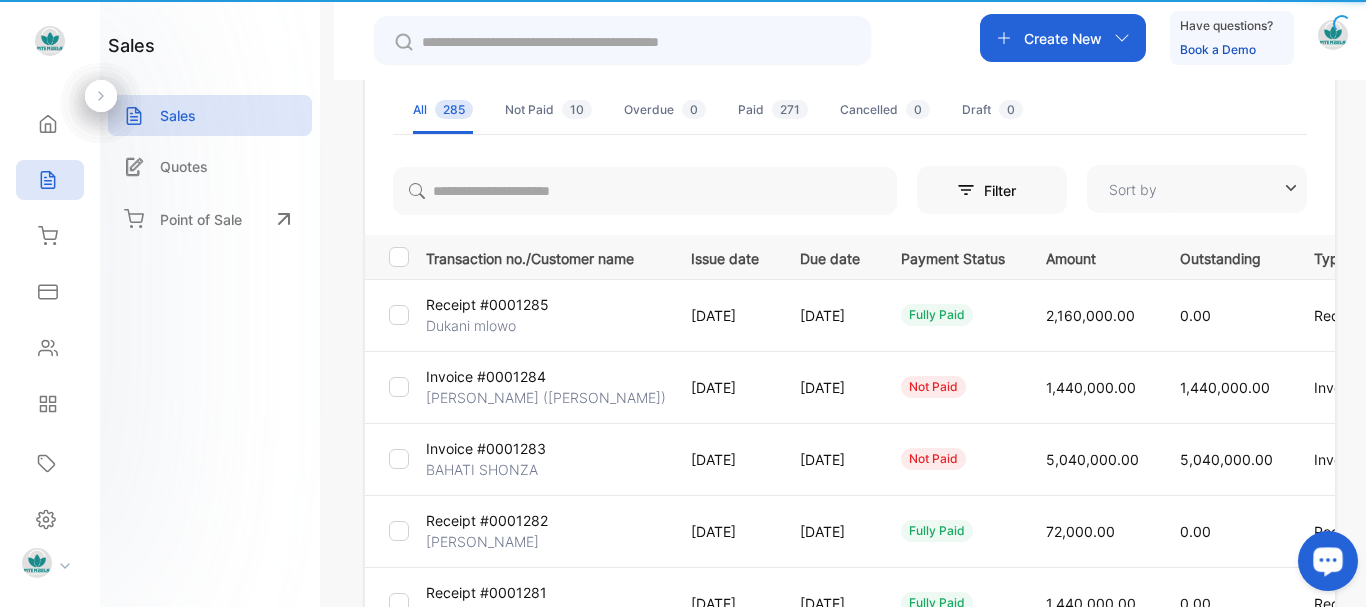 type on "**********" 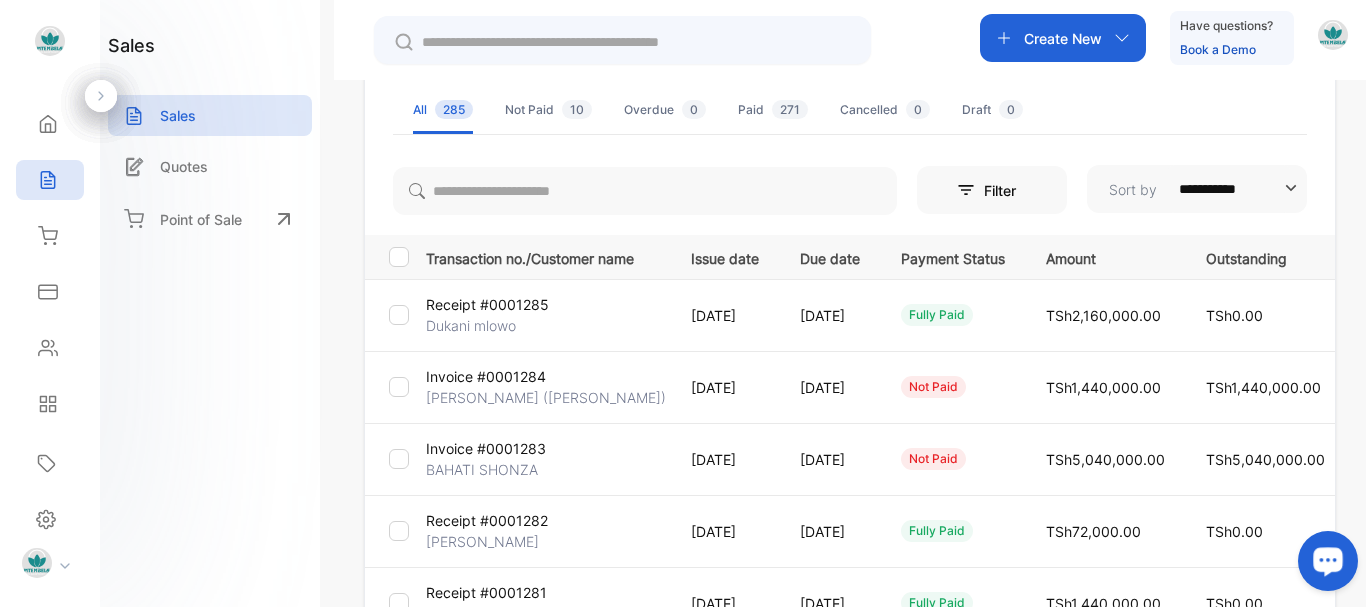 click 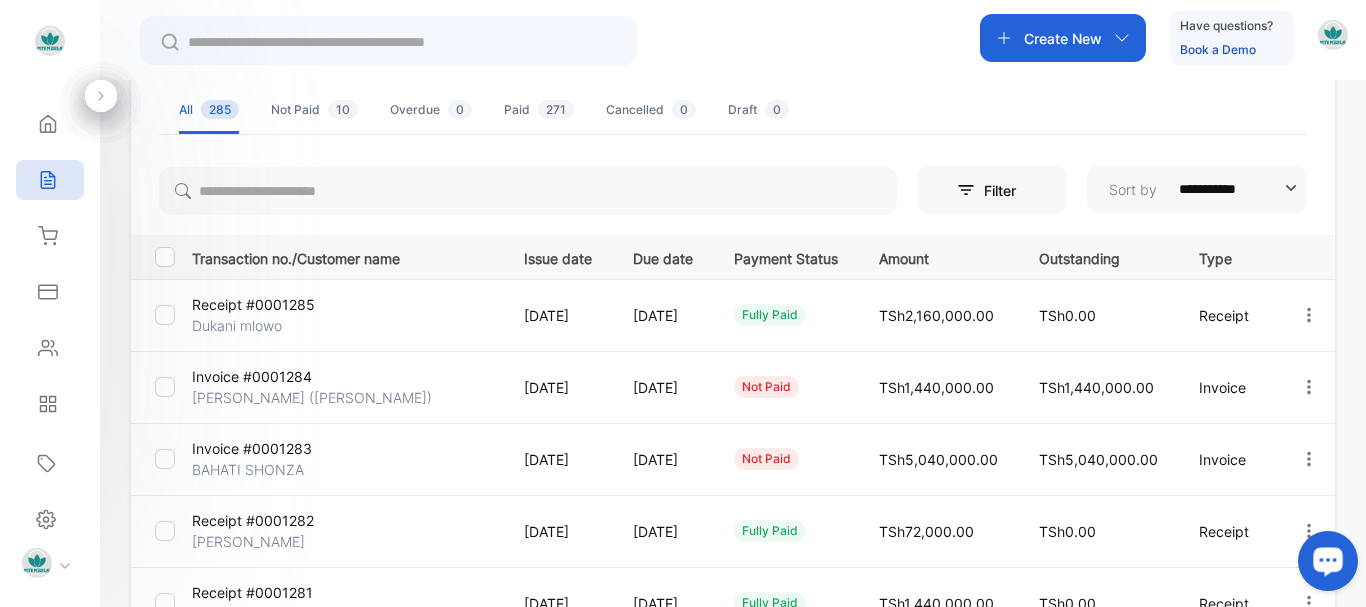 click 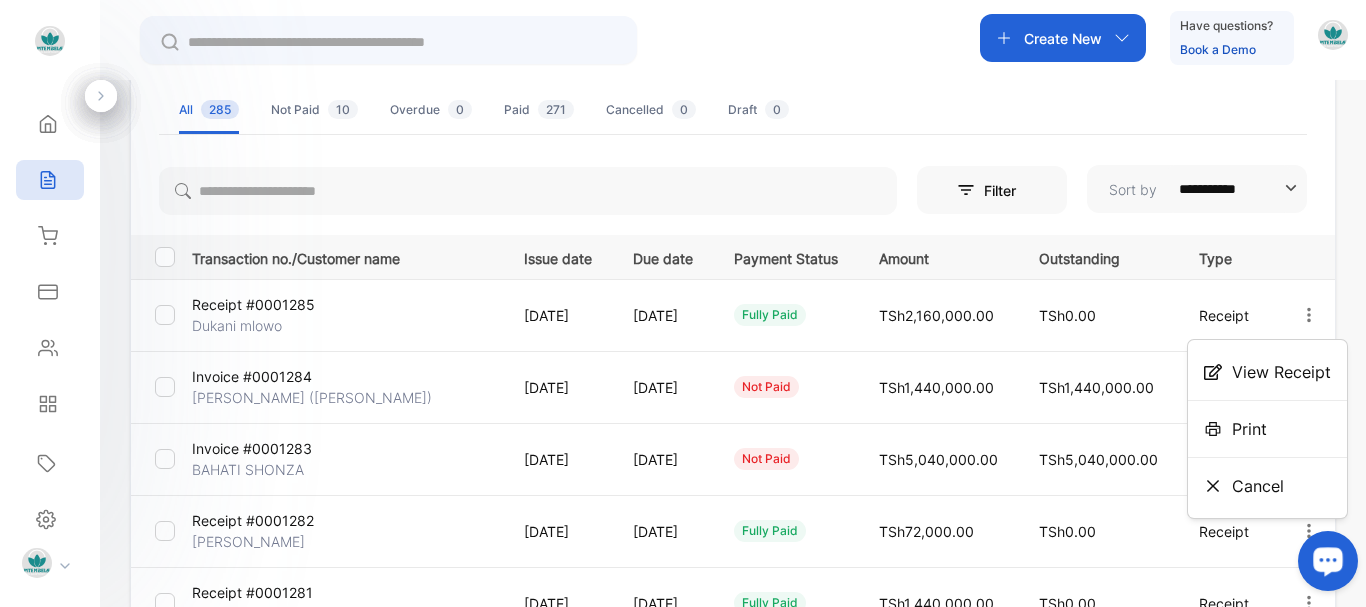 click on "View Receipt" at bounding box center [1281, 372] 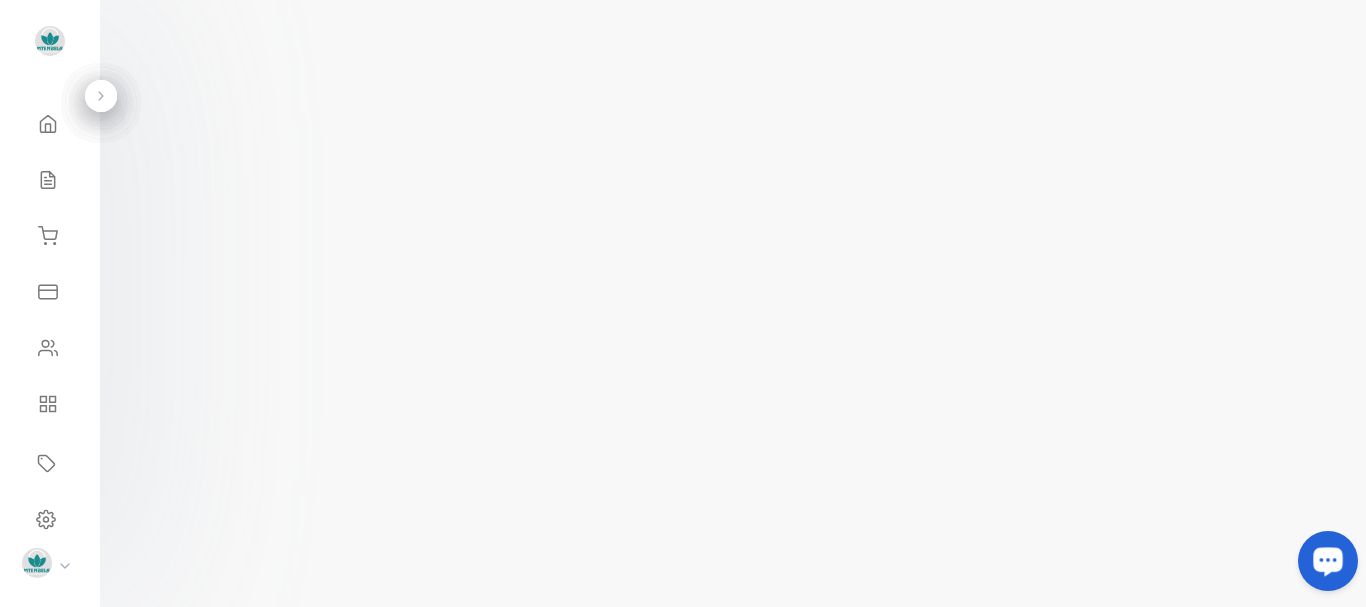 click 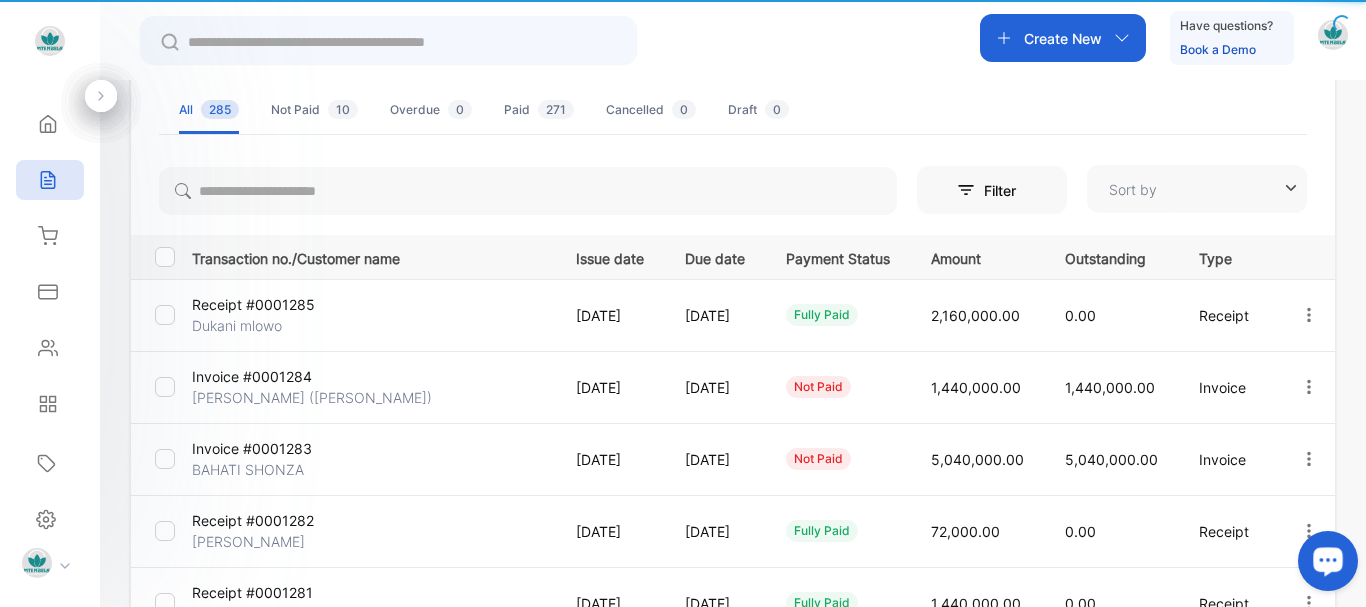 type on "**********" 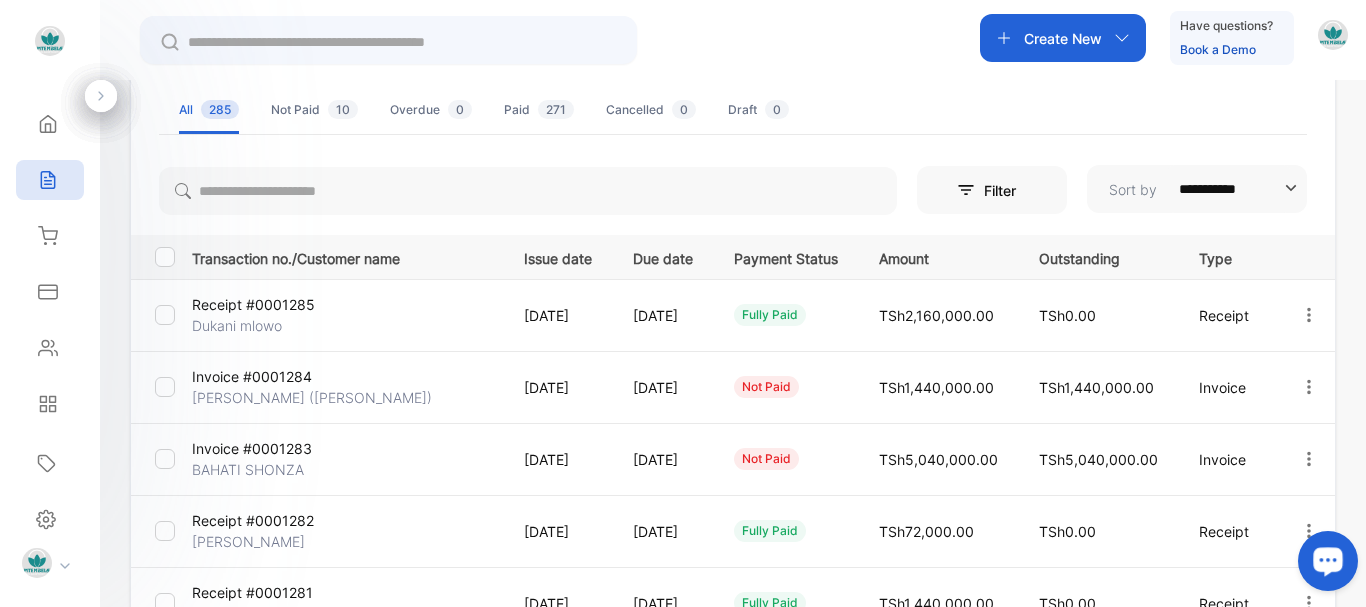 click at bounding box center [1328, 561] 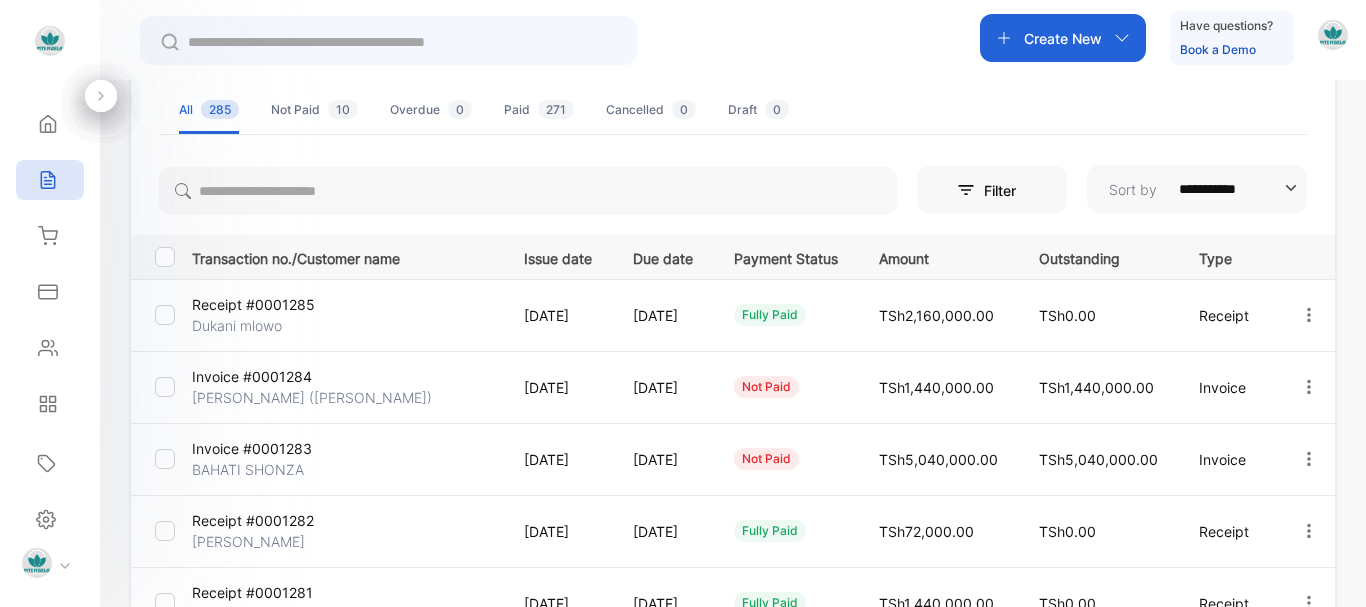 click on "fully paid" at bounding box center (782, 531) 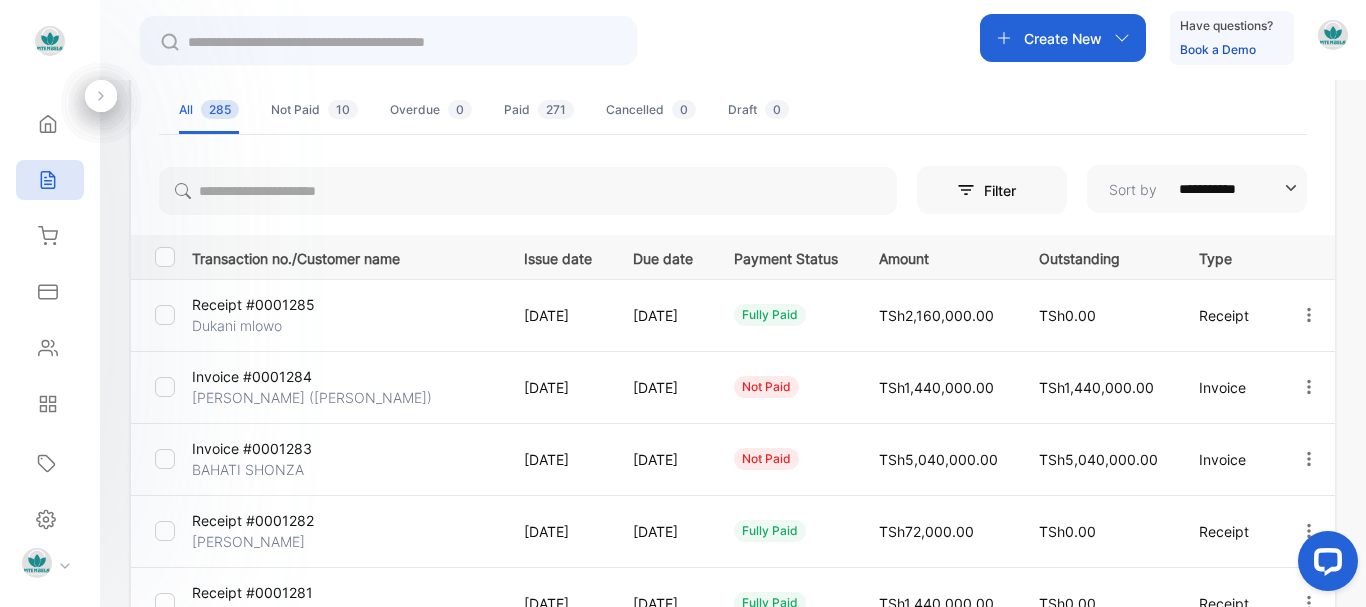 click at bounding box center (1324, 565) 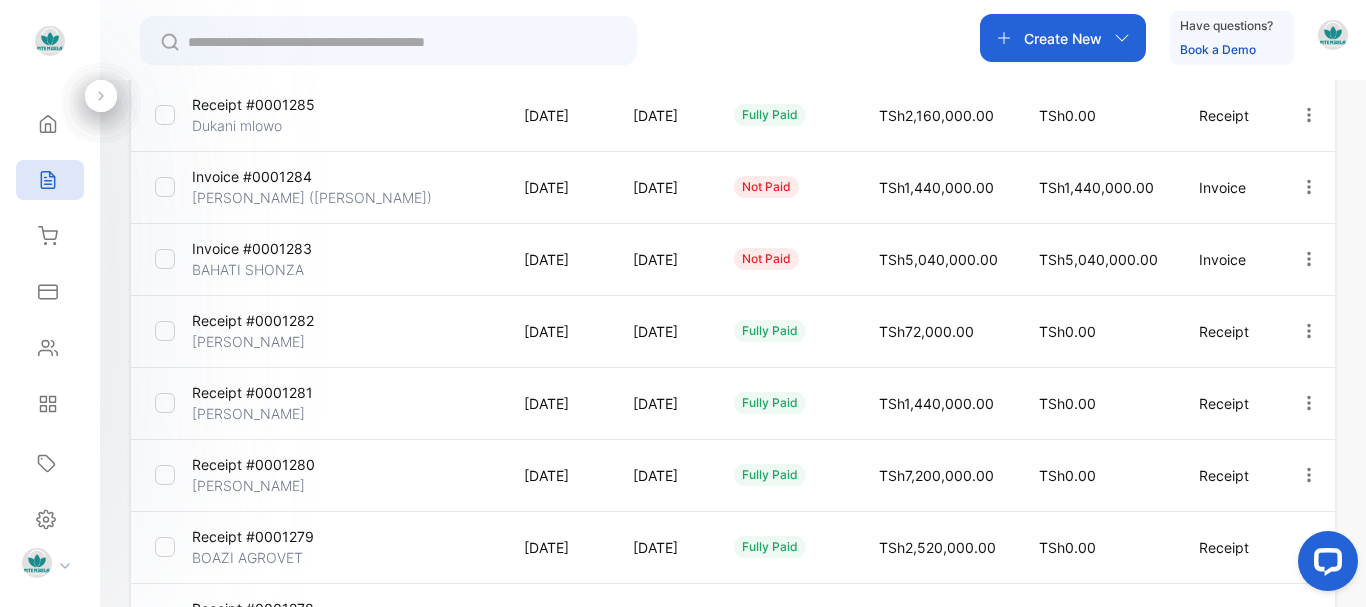 click 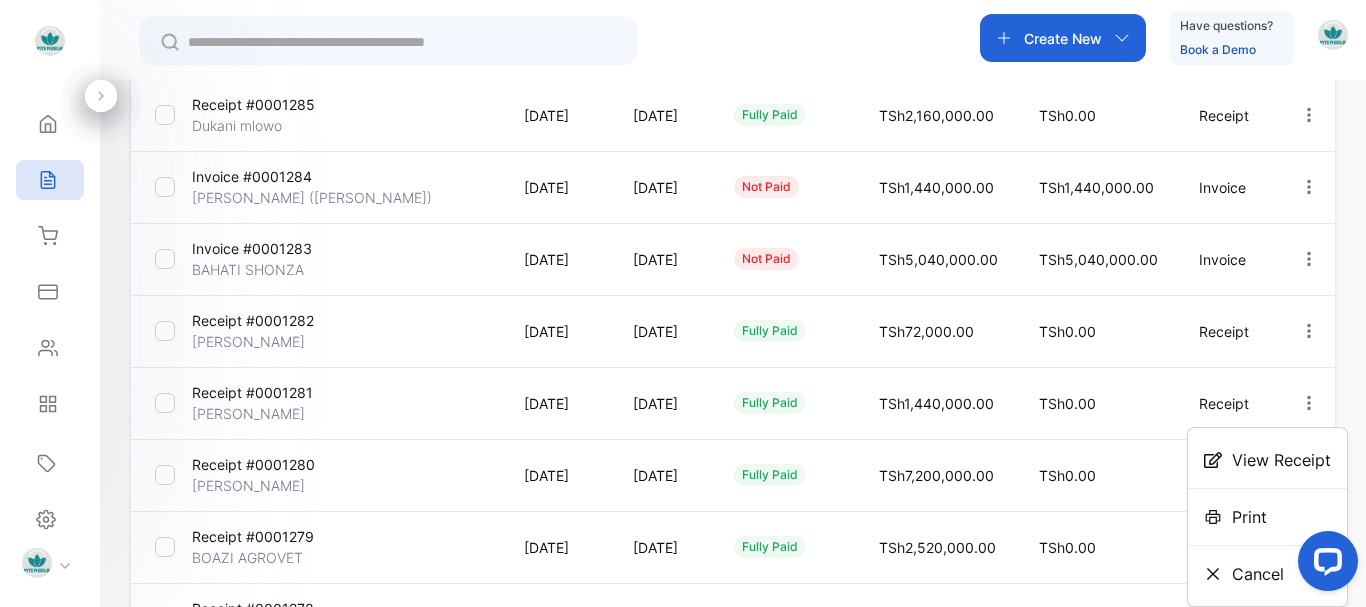 click on "View Receipt" at bounding box center [1267, 460] 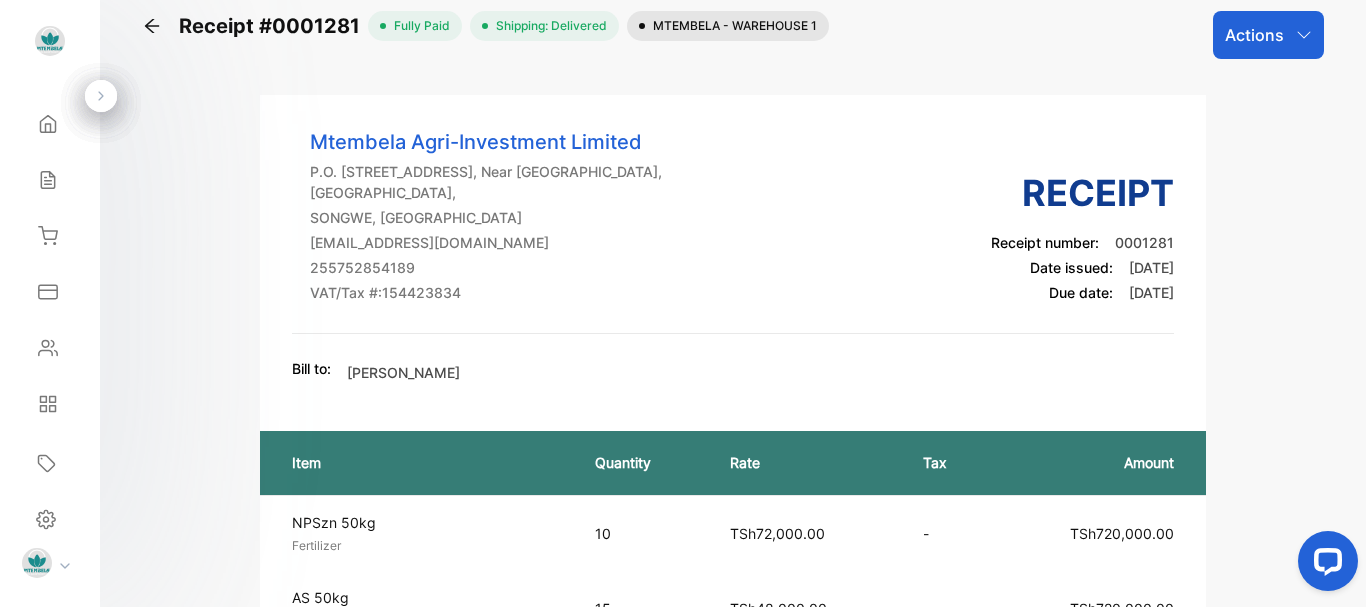 scroll, scrollTop: 23, scrollLeft: 0, axis: vertical 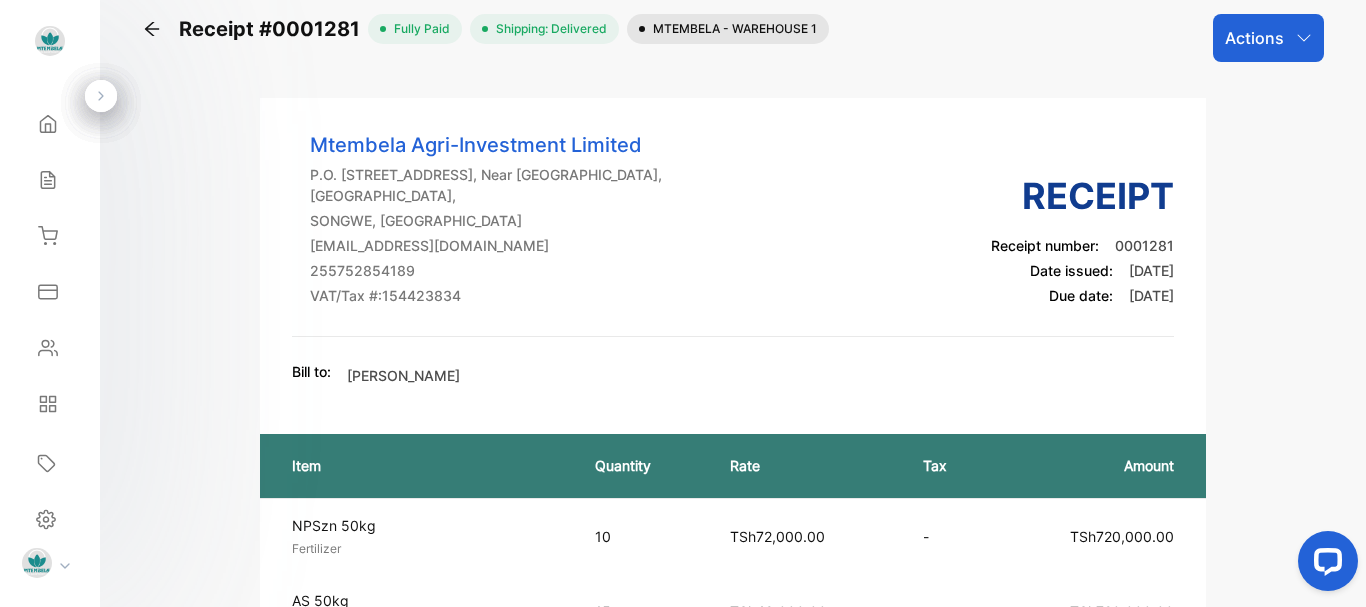 click on "Actions" at bounding box center (1254, 38) 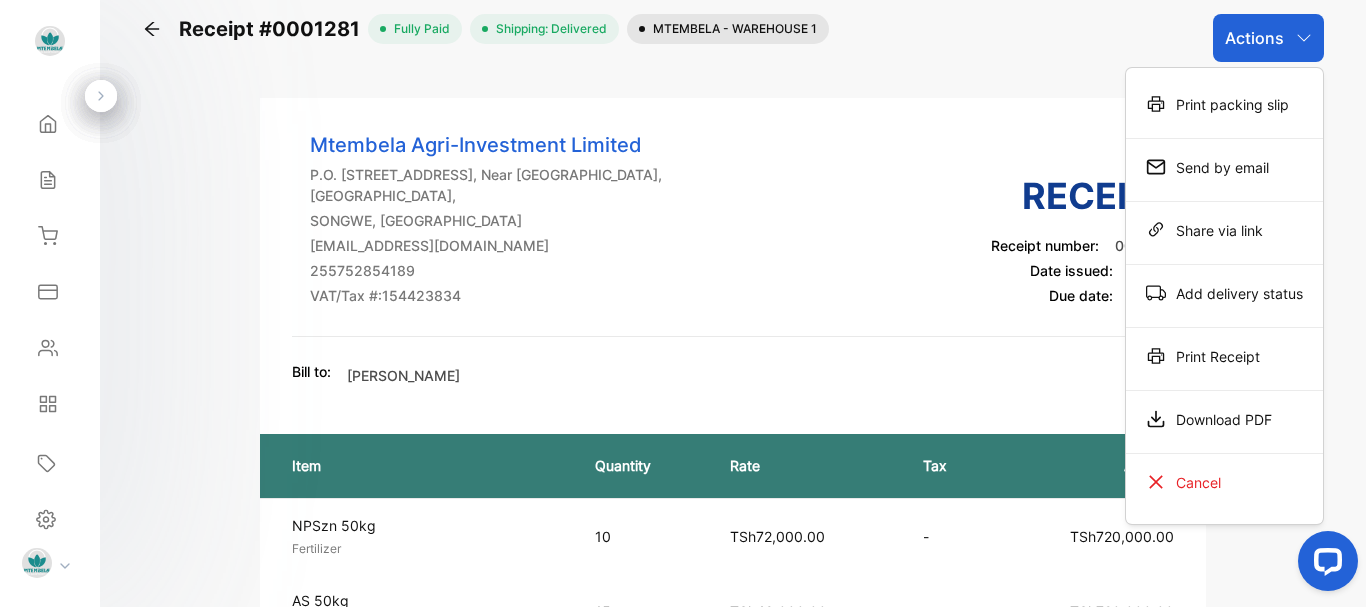 click on "Print packing slip" at bounding box center (1224, 104) 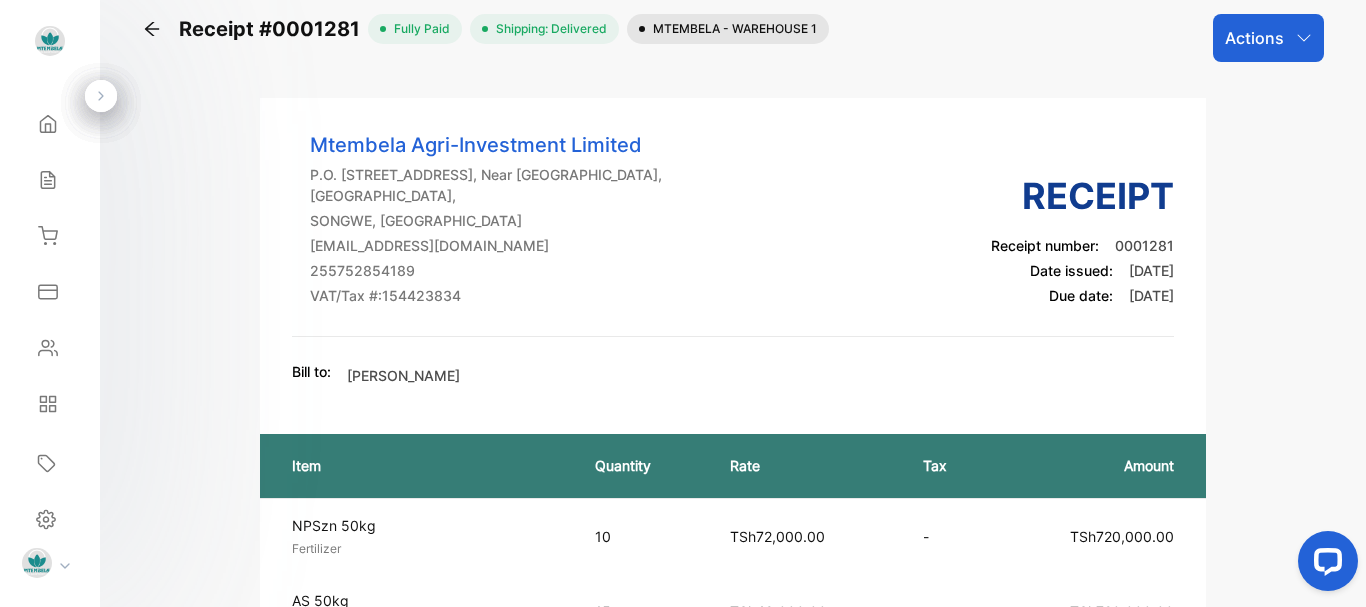 scroll, scrollTop: 0, scrollLeft: 0, axis: both 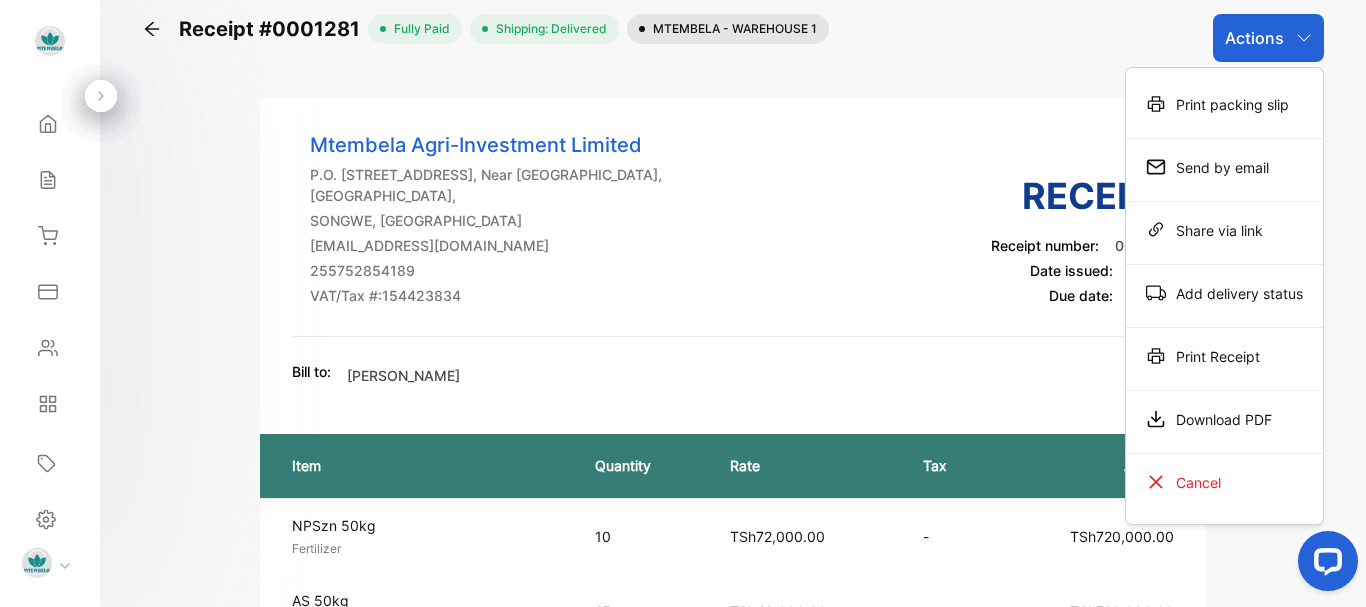 click on "Mtembela Agri-Investment Limited P.O. [STREET_ADDRESS], Near [GEOGRAPHIC_DATA], MBOZI, [GEOGRAPHIC_DATA], [GEOGRAPHIC_DATA] [EMAIL_ADDRESS][DOMAIN_NAME] 255752854189 VAT/Tax #:  154423834 Receipt Receipt number:  0001281 Date issued:  [DATE] Due date:  [DATE]" at bounding box center [733, 233] 